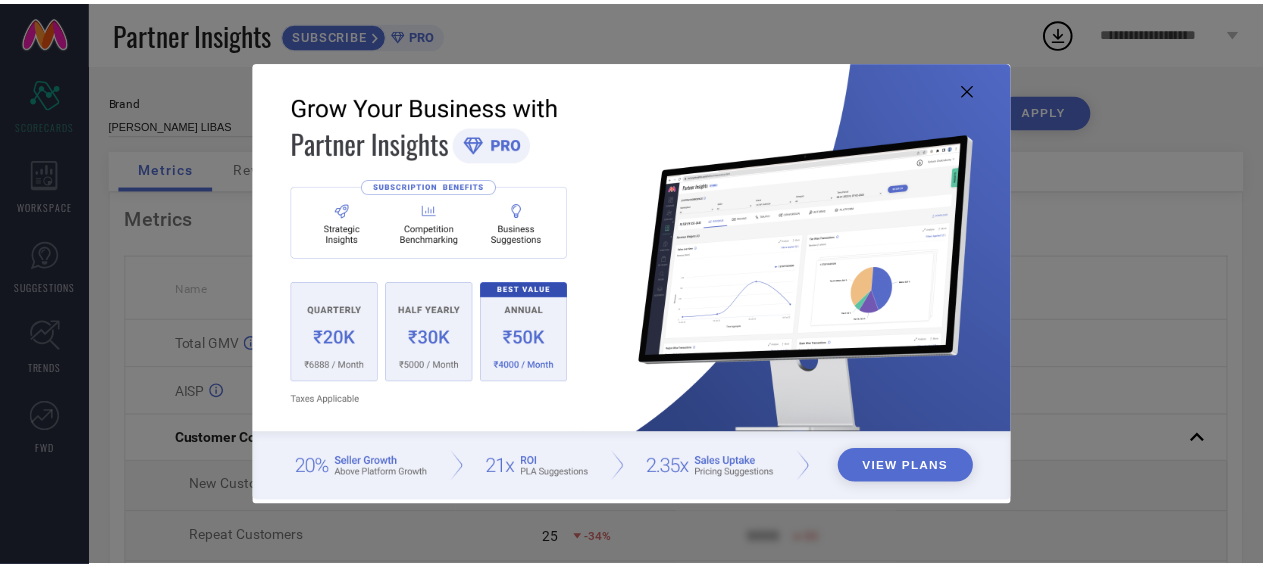 scroll, scrollTop: 0, scrollLeft: 0, axis: both 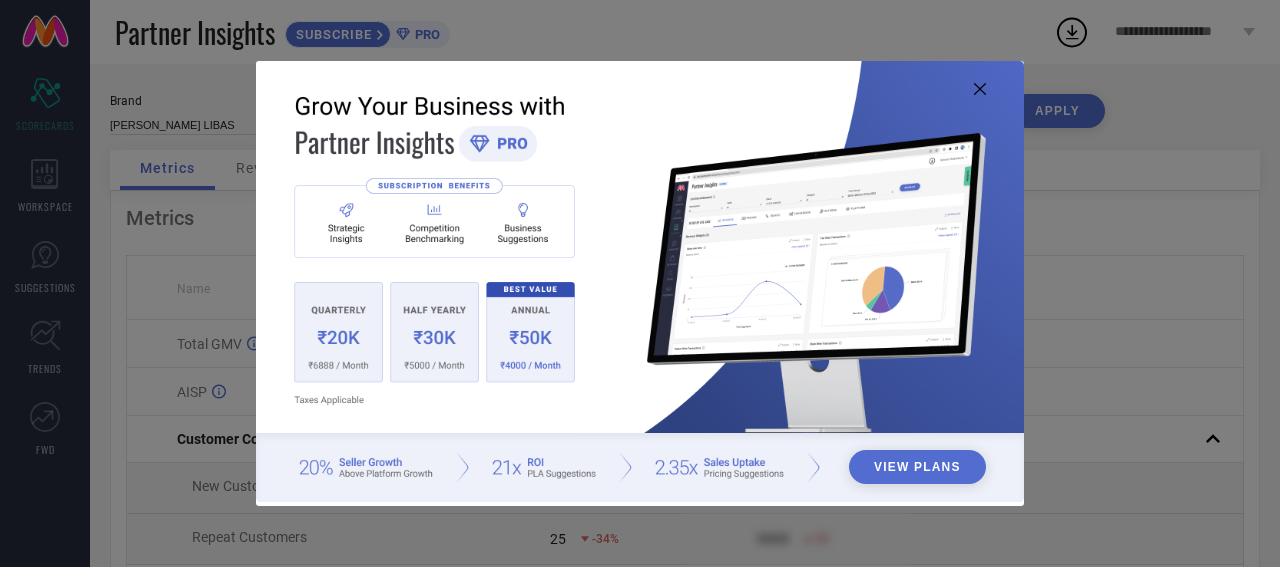 click 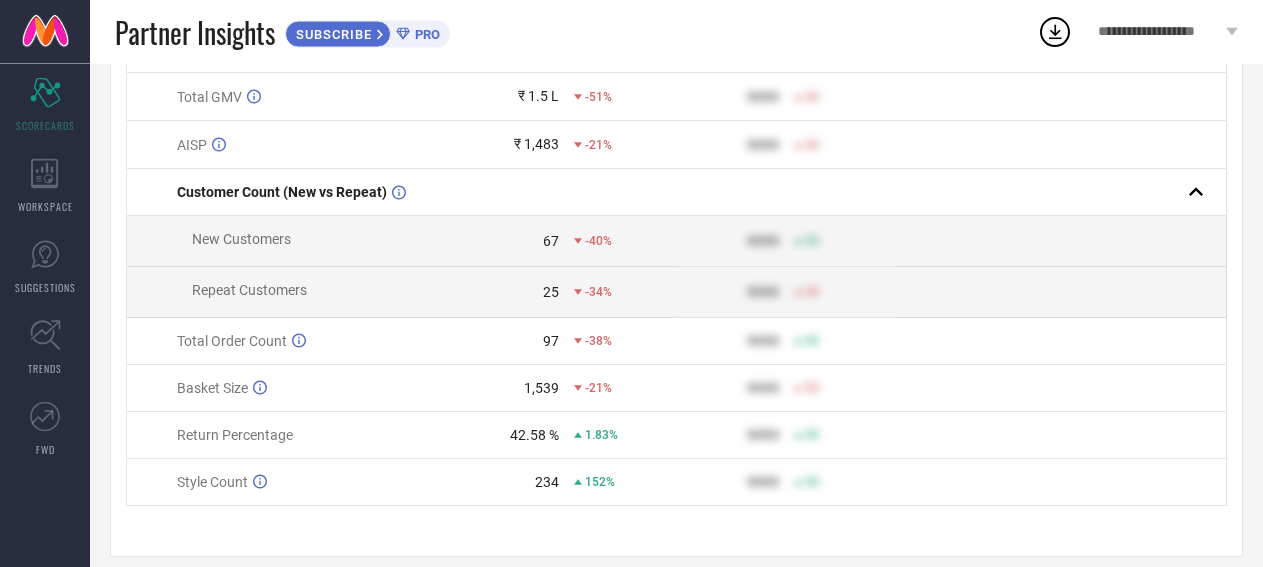 scroll, scrollTop: 275, scrollLeft: 0, axis: vertical 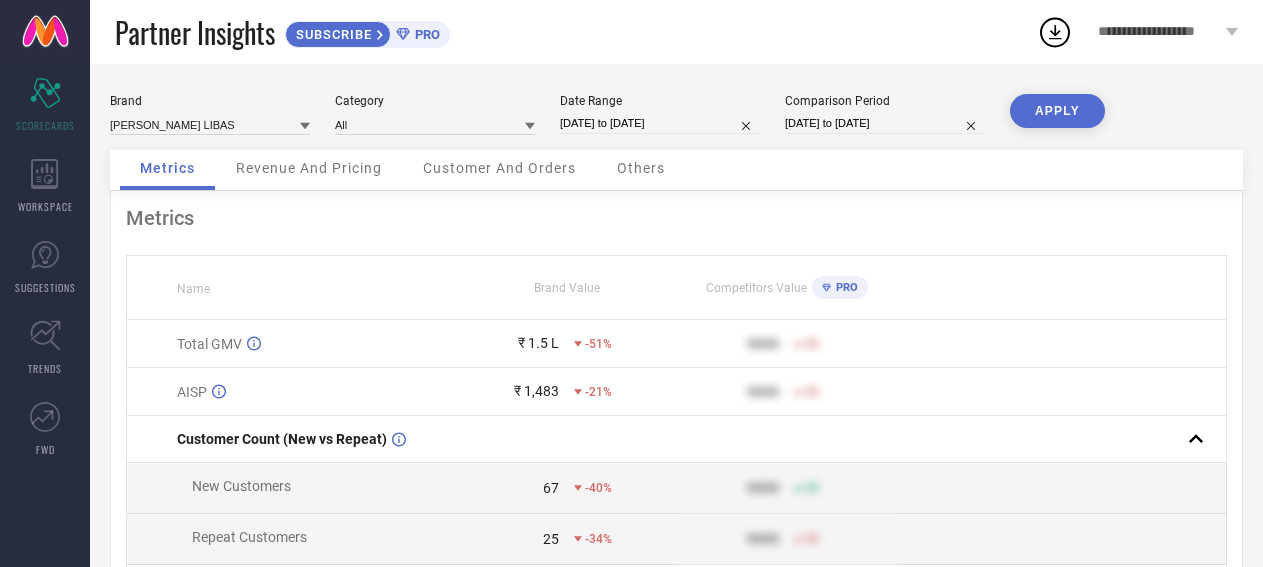 select on "3" 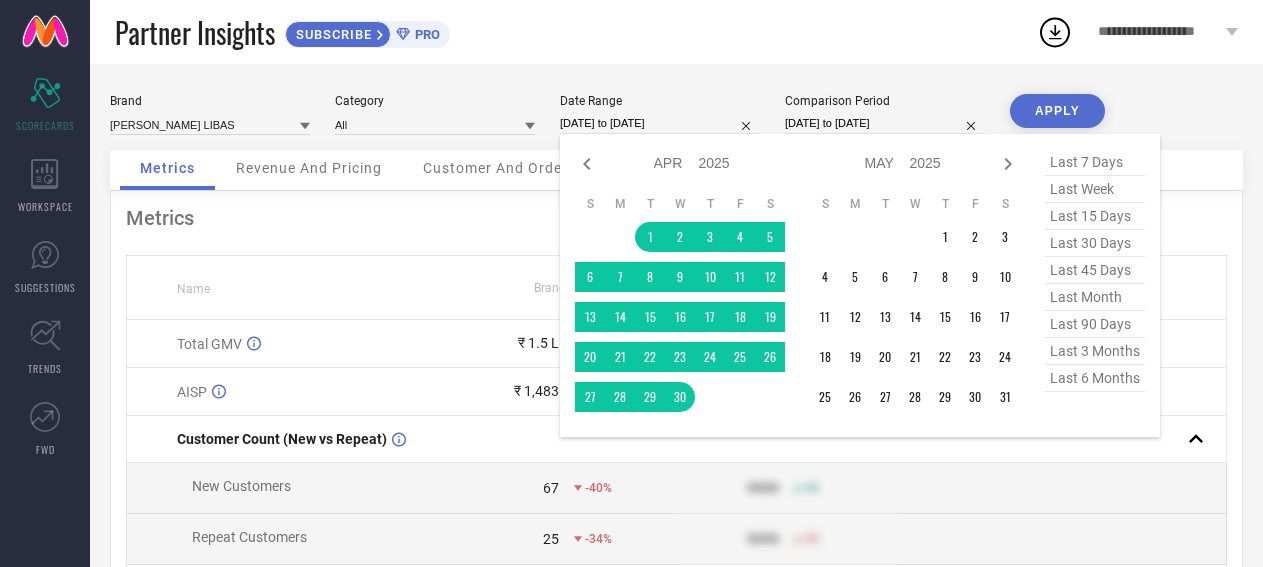 click on "[DATE] to [DATE]" at bounding box center [660, 123] 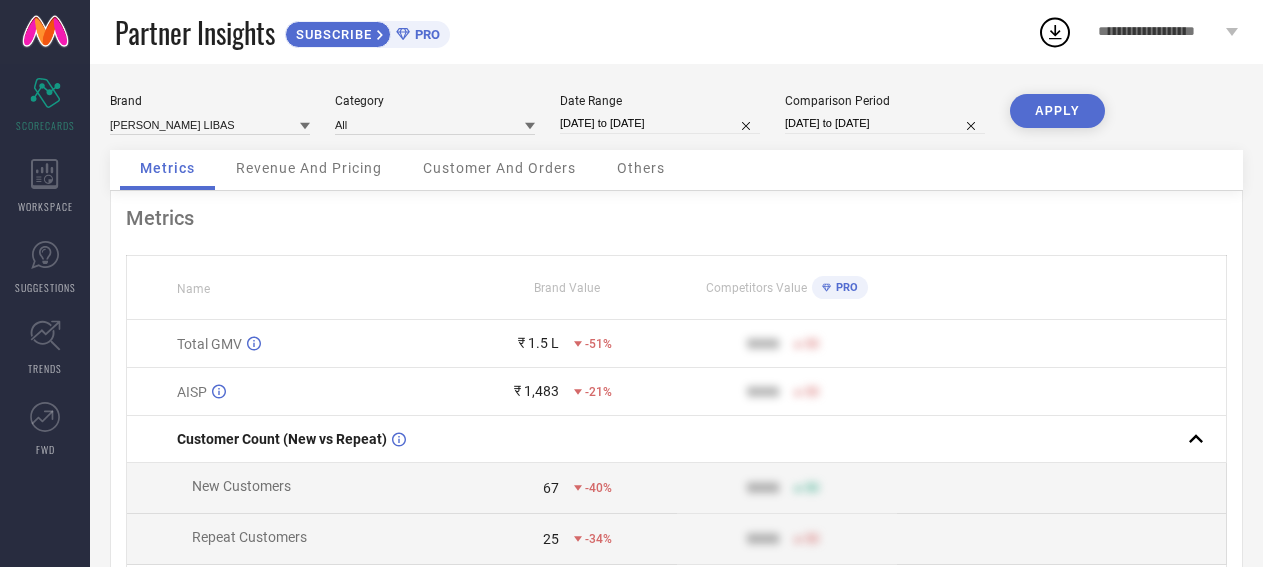 type on "[DATE] to [DATE]" 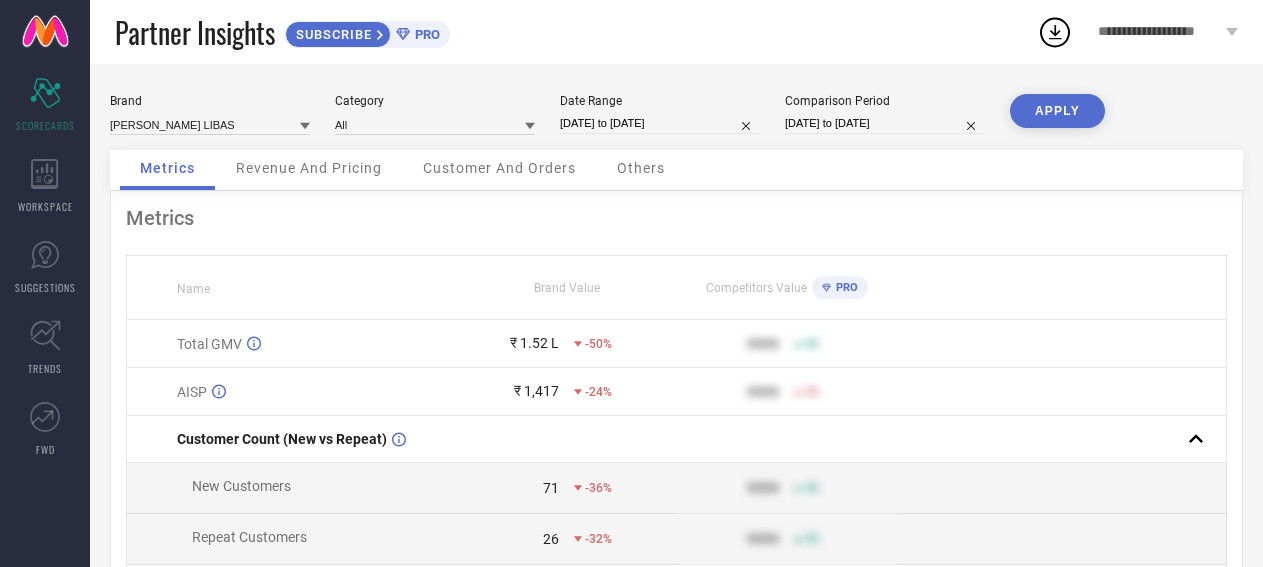 scroll, scrollTop: 275, scrollLeft: 0, axis: vertical 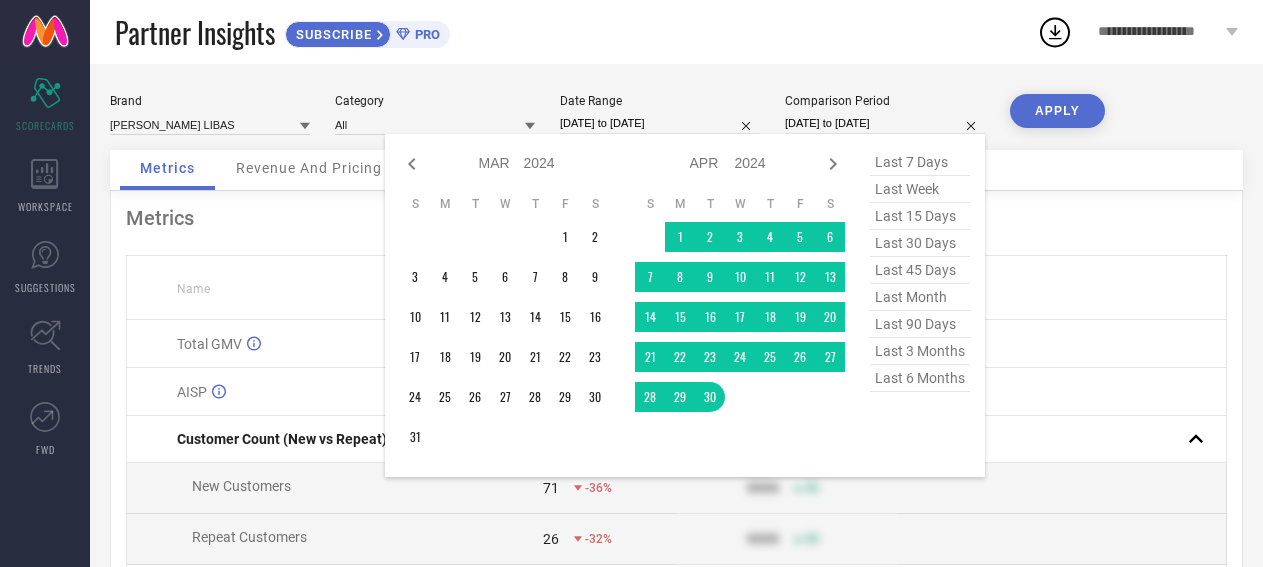 click on "[DATE] to [DATE]" at bounding box center [660, 123] 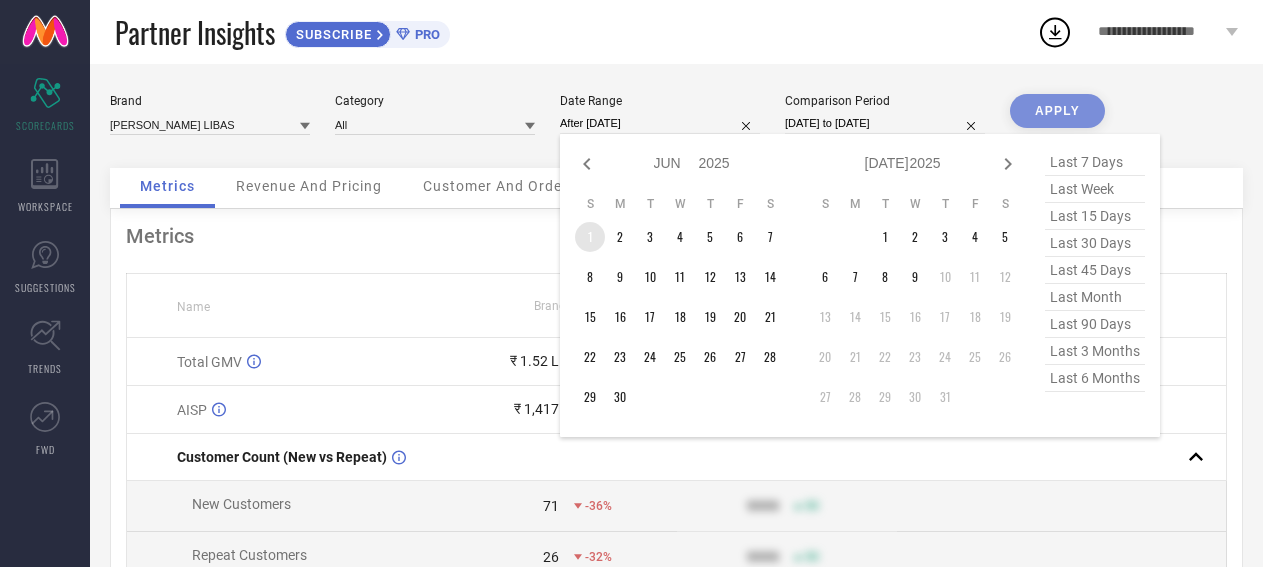 click on "1" at bounding box center [590, 237] 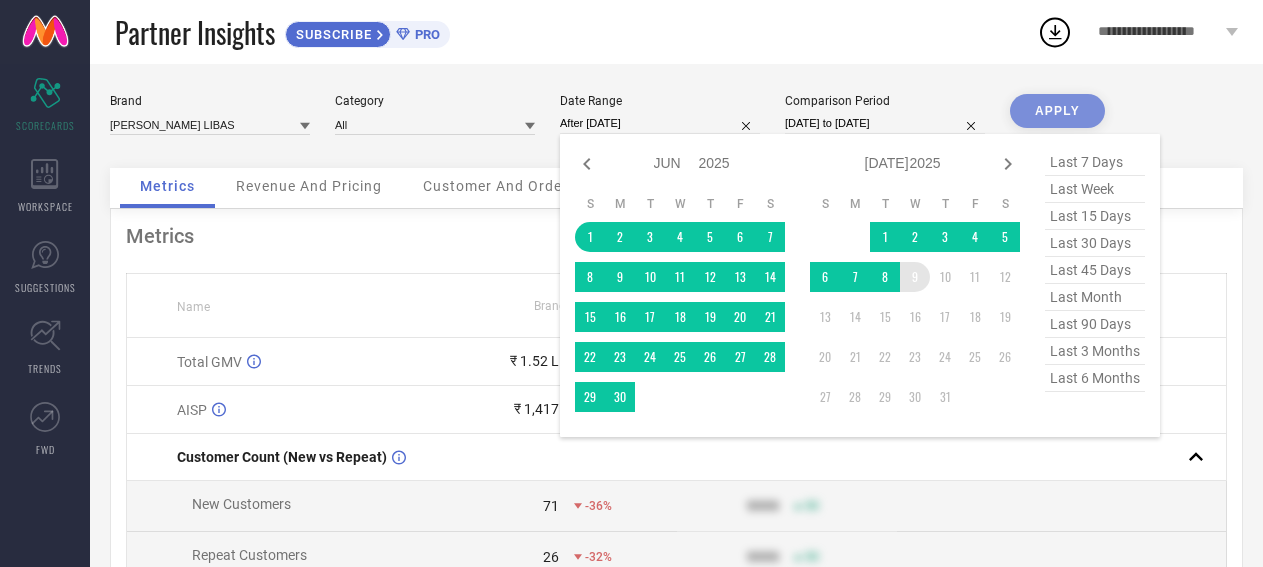 type on "[DATE] to [DATE]" 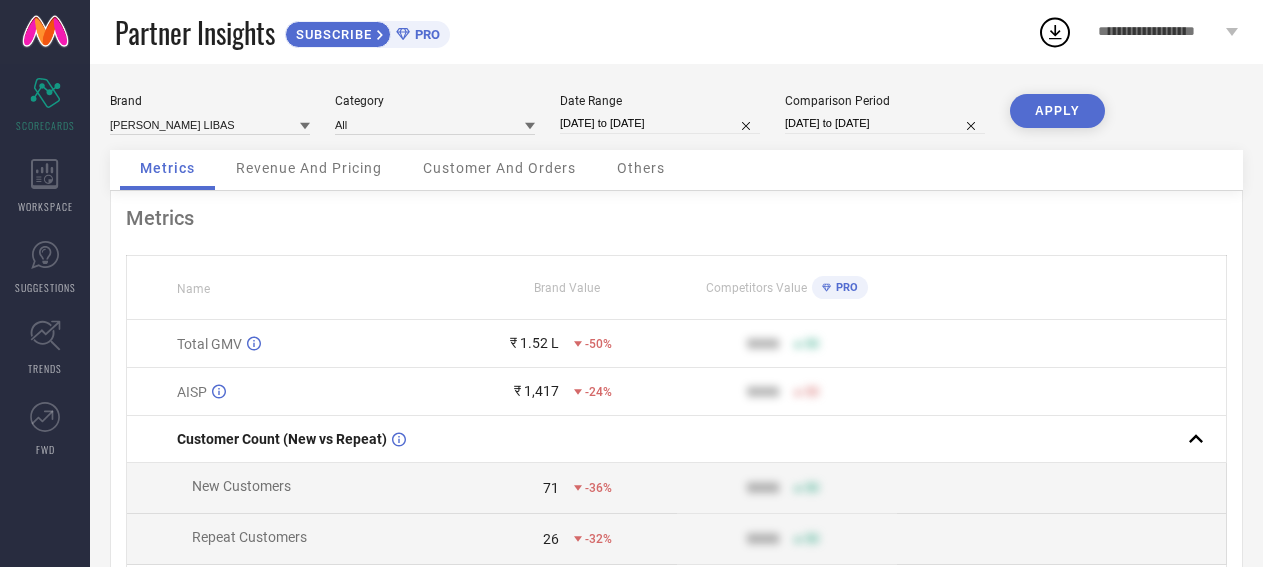 click on "[DATE] to [DATE]" at bounding box center [885, 123] 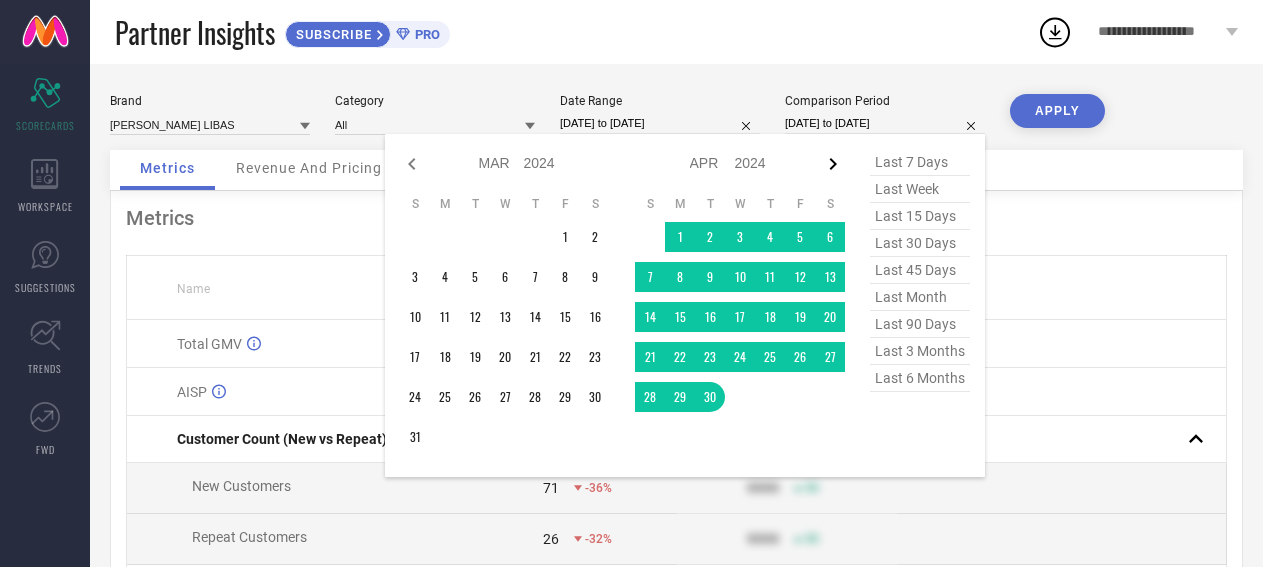 click 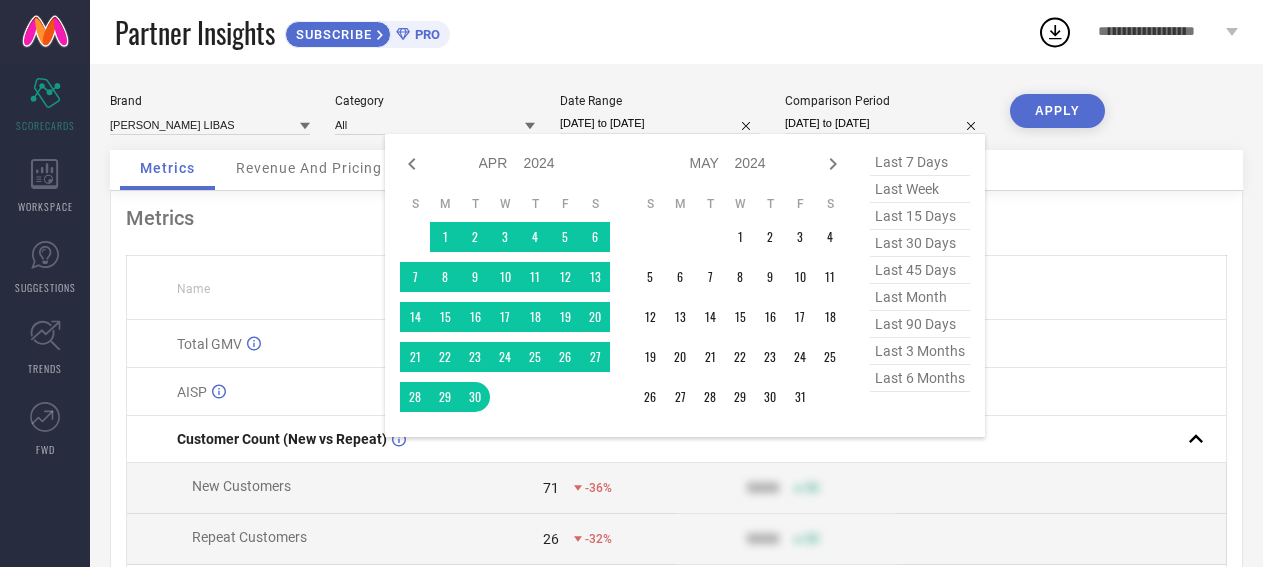 click 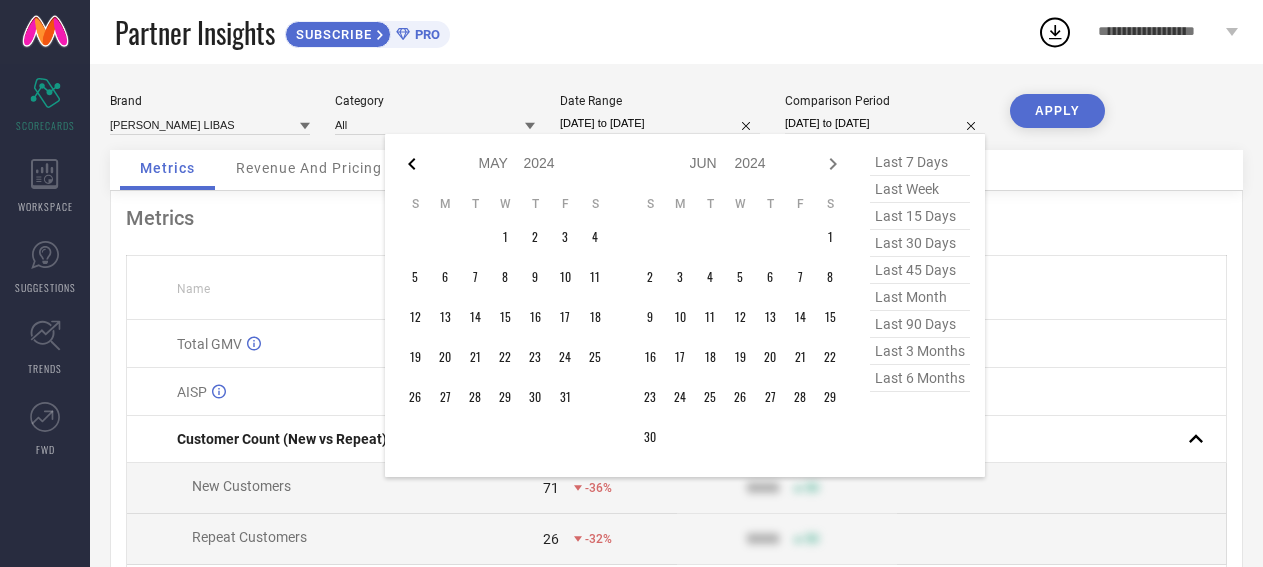 click 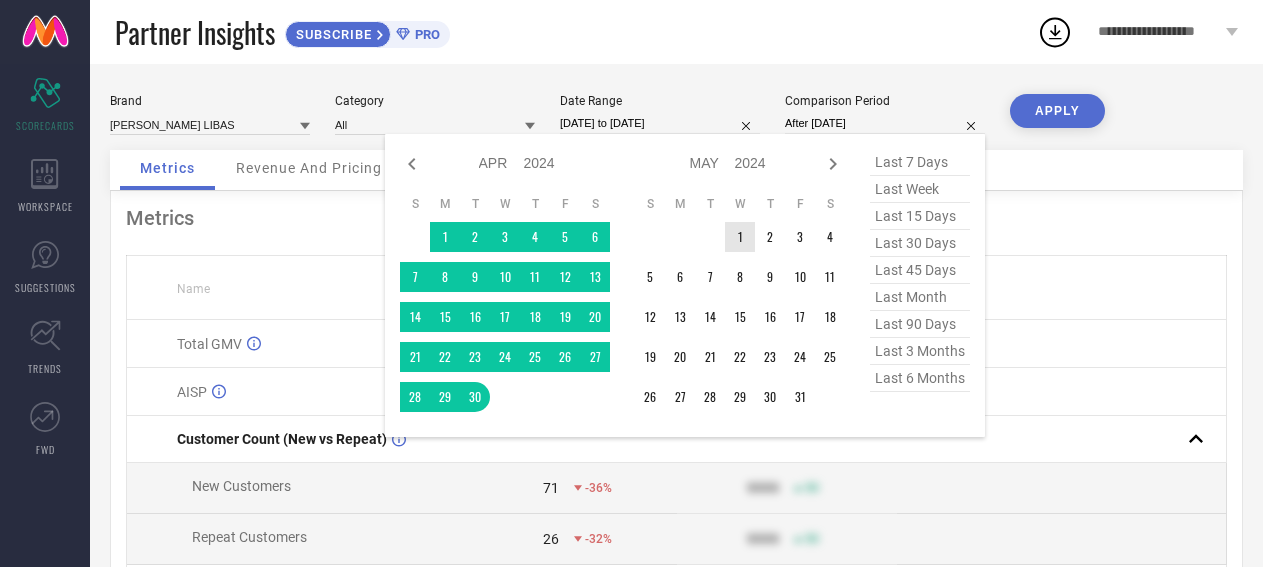 click on "1" at bounding box center (740, 237) 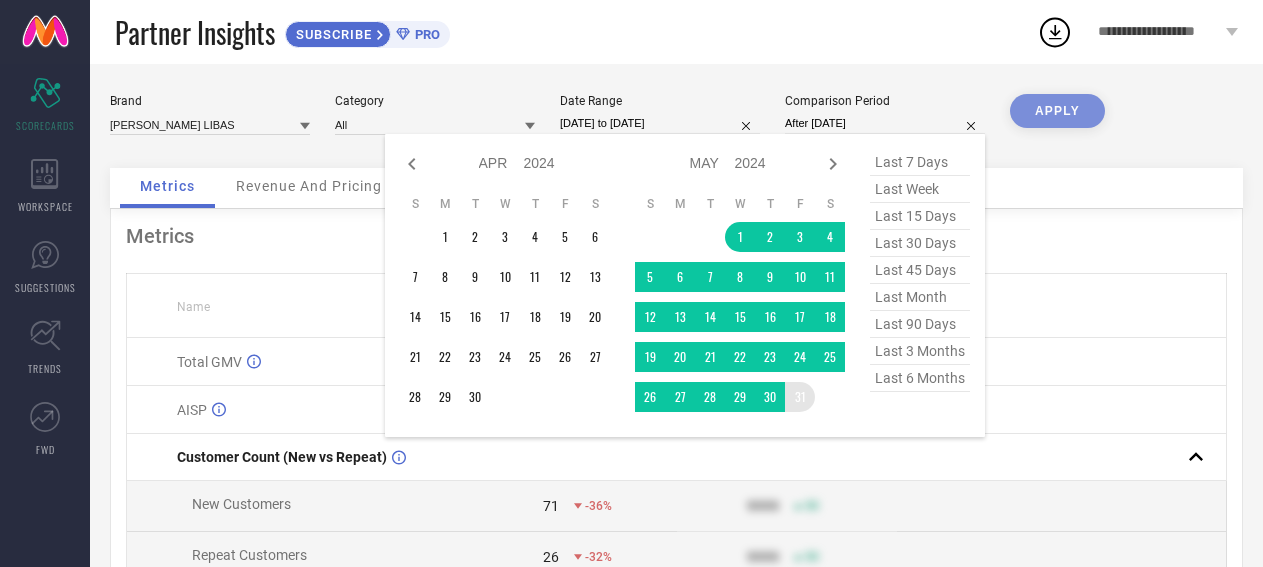 type on "[DATE] to [DATE]" 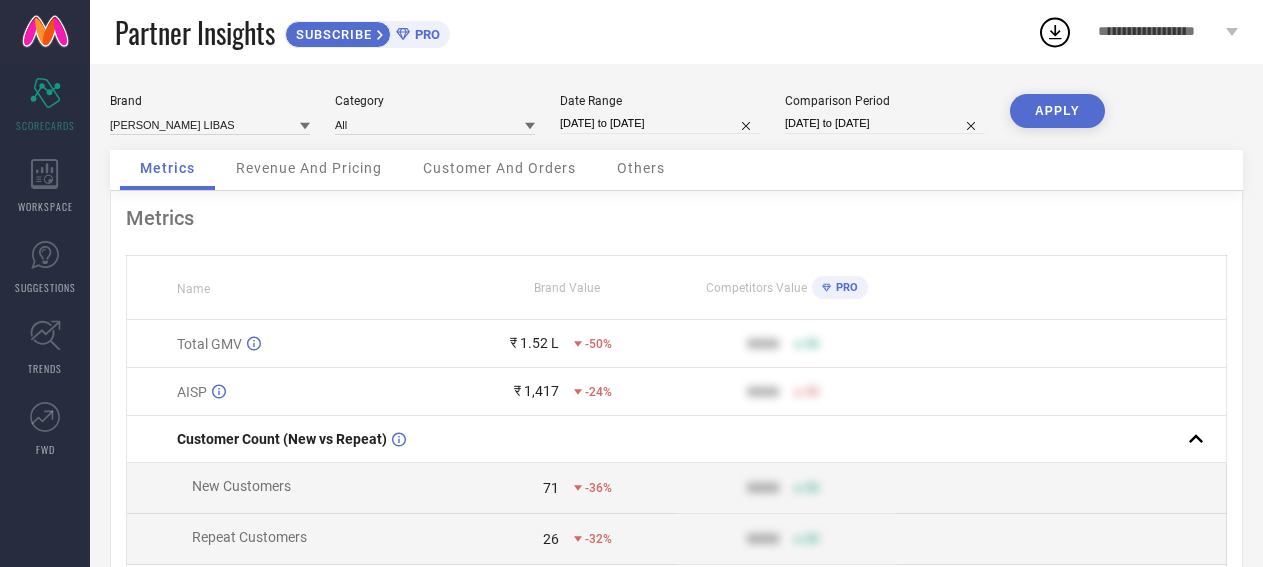 click on "APPLY" at bounding box center [1057, 111] 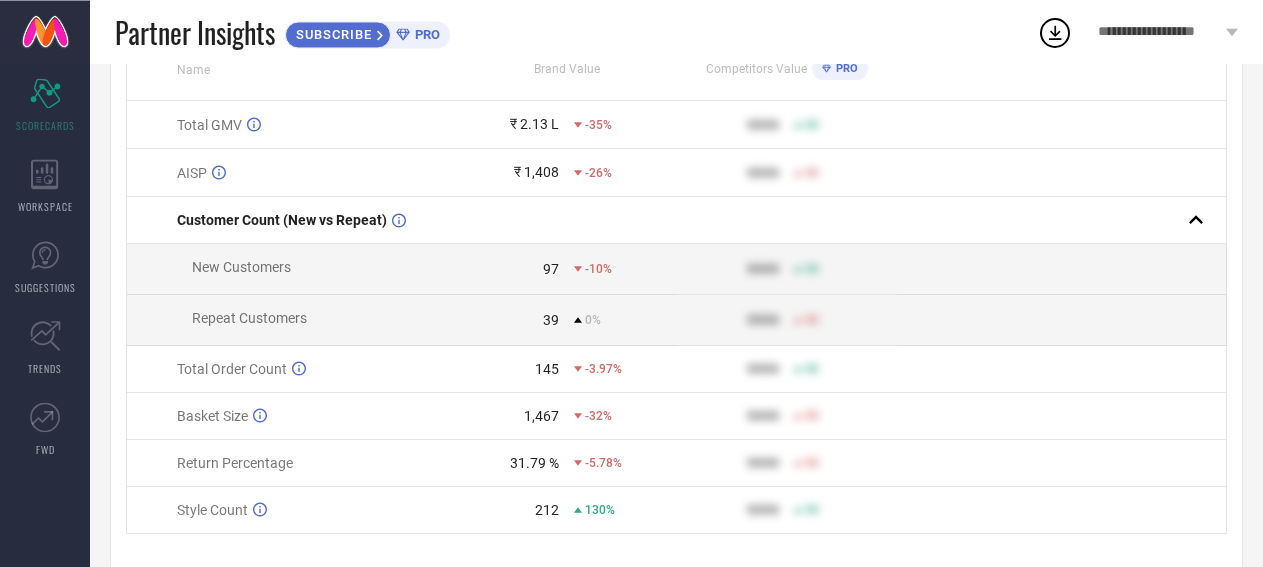 scroll, scrollTop: 275, scrollLeft: 0, axis: vertical 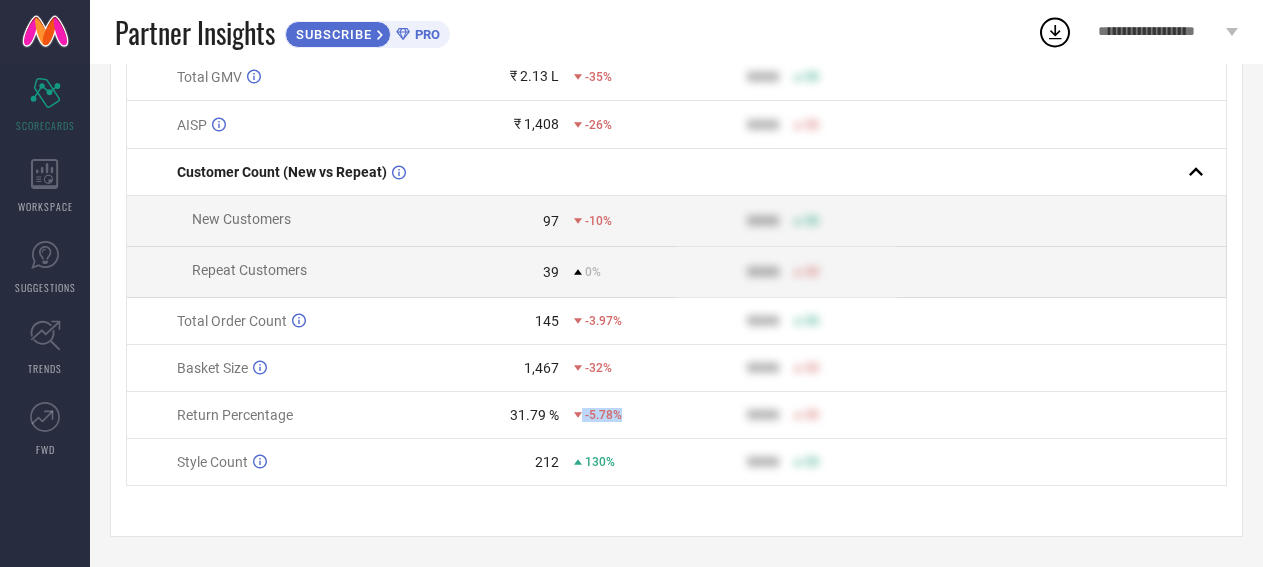 drag, startPoint x: 486, startPoint y: 408, endPoint x: 632, endPoint y: 403, distance: 146.08559 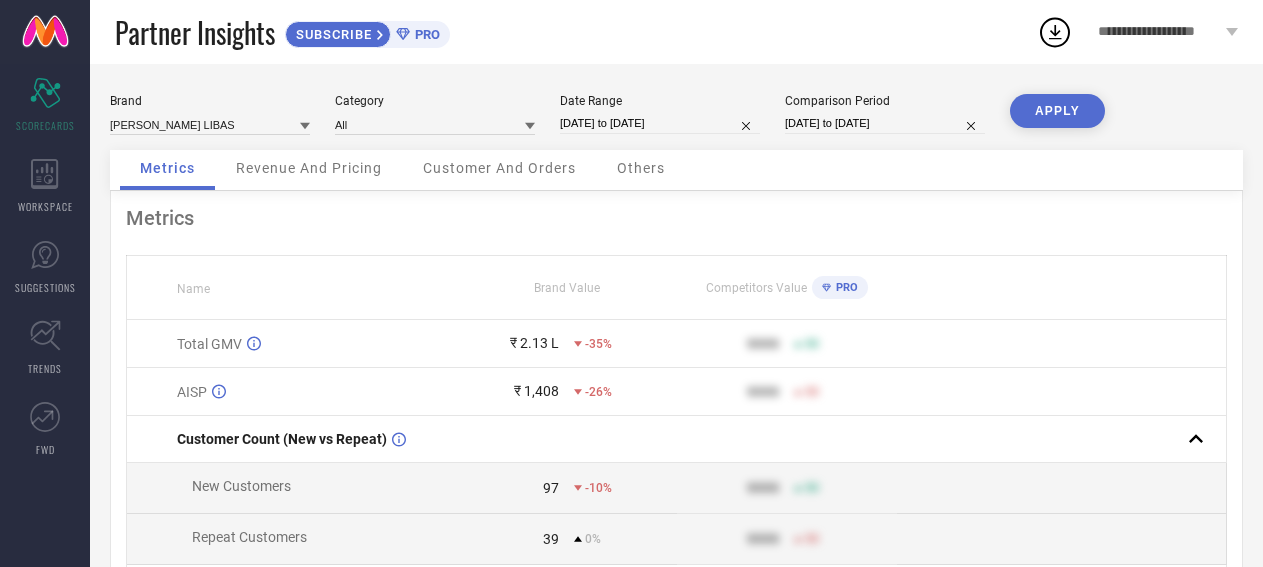 select on "5" 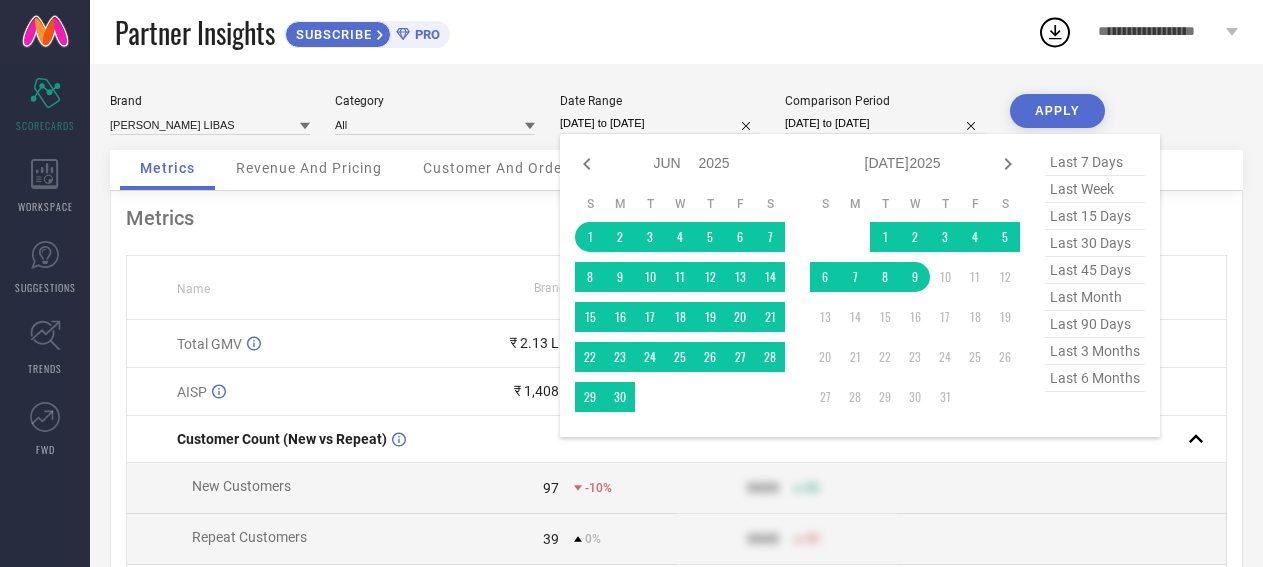 click on "[DATE] to [DATE]" at bounding box center (660, 123) 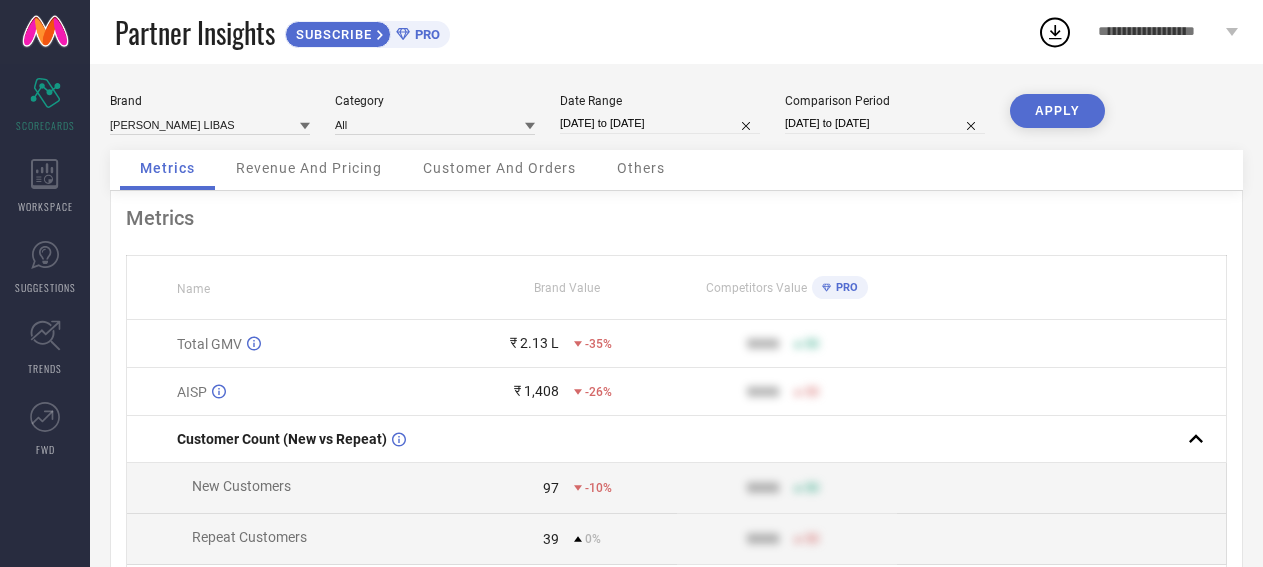 click on "APPLY" at bounding box center [1057, 111] 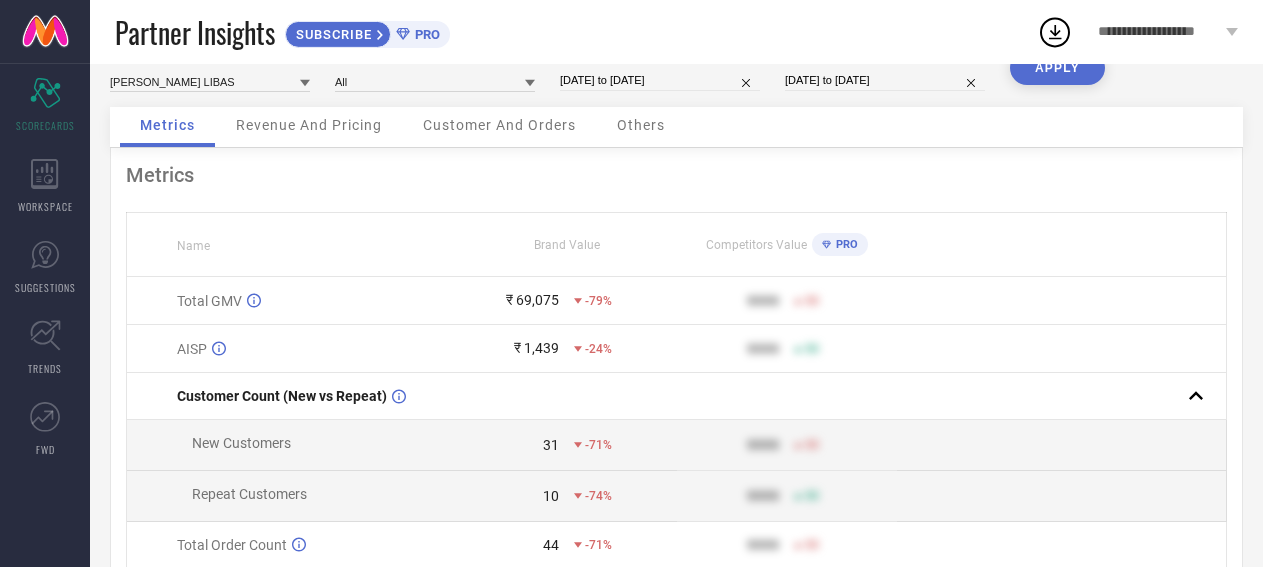 scroll, scrollTop: 0, scrollLeft: 0, axis: both 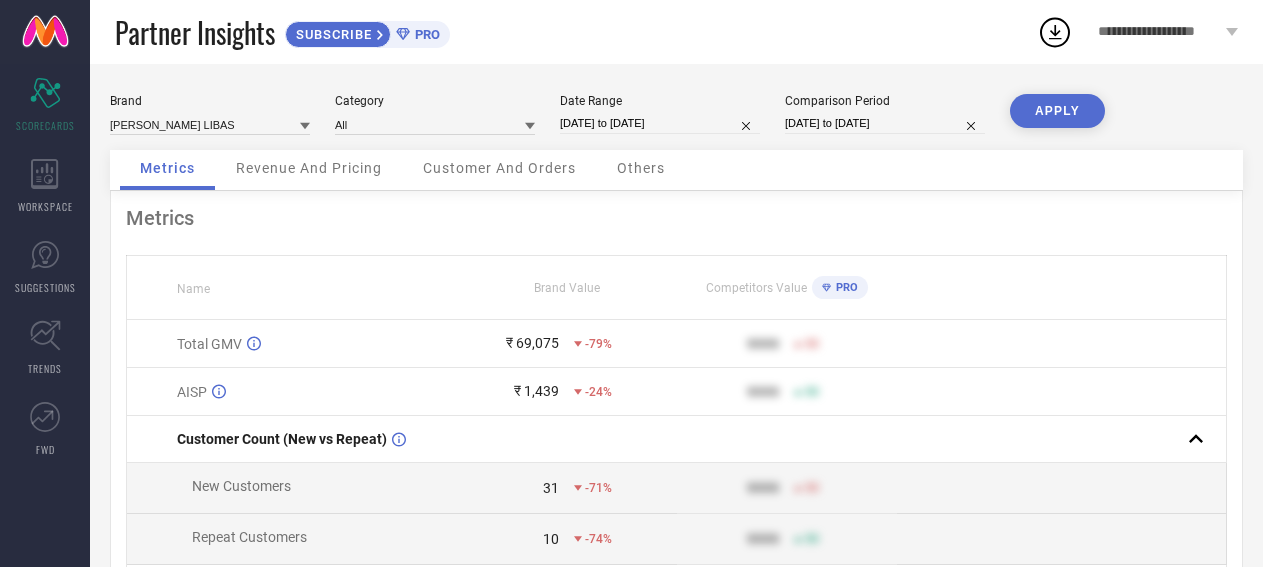 click on "[DATE] to [DATE]" at bounding box center [885, 123] 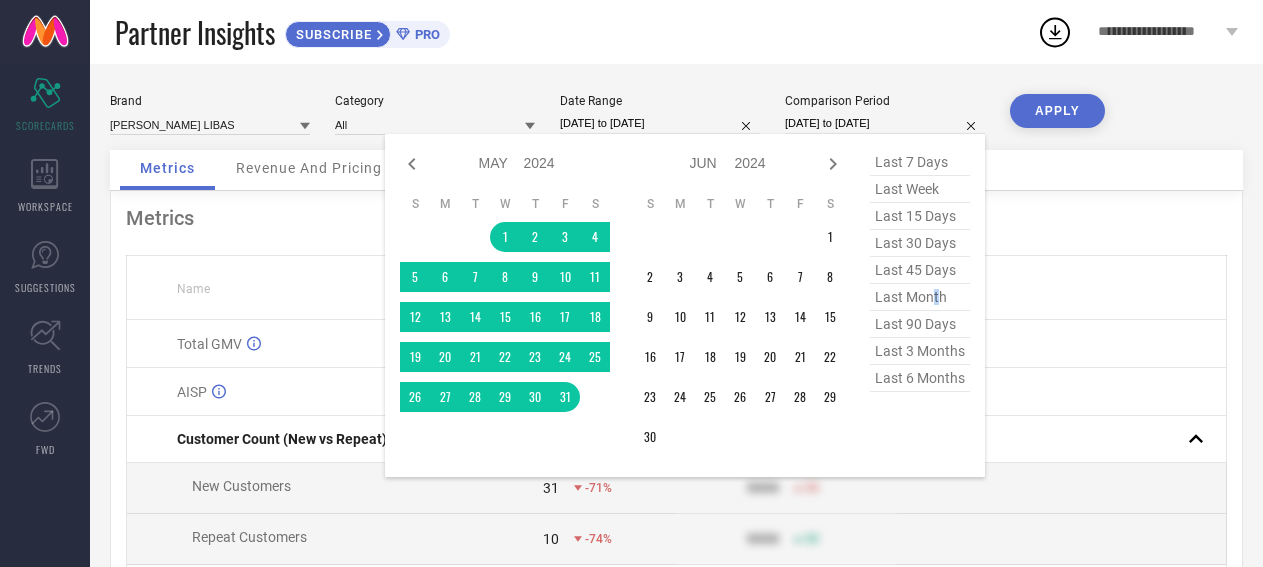 click on "last month" at bounding box center [920, 297] 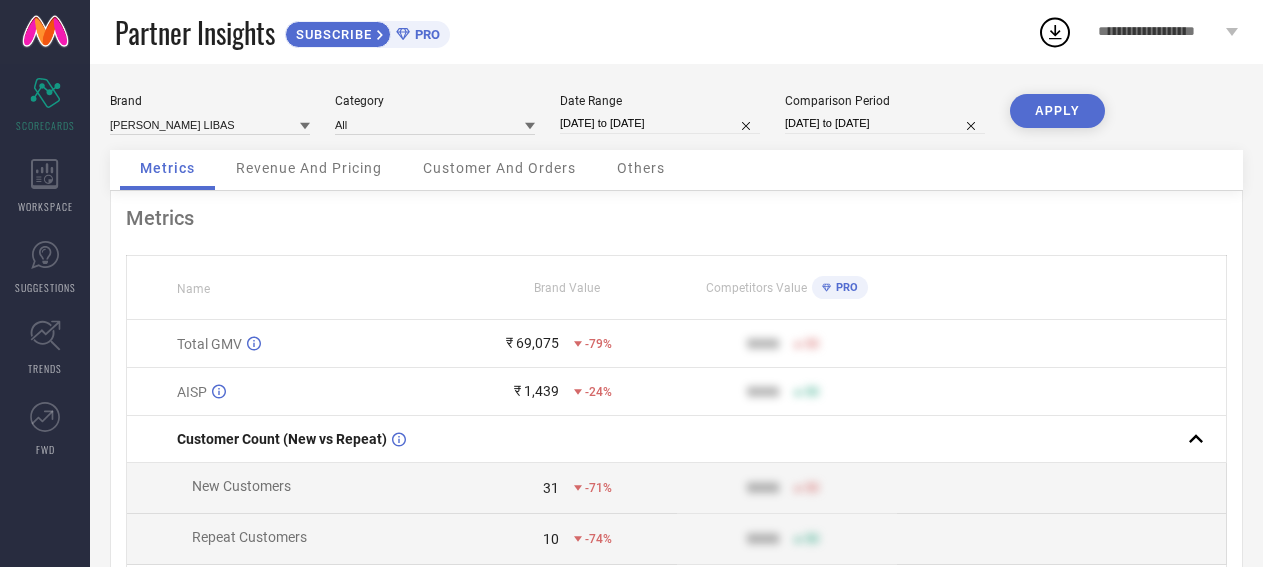 click on "APPLY" at bounding box center [1057, 111] 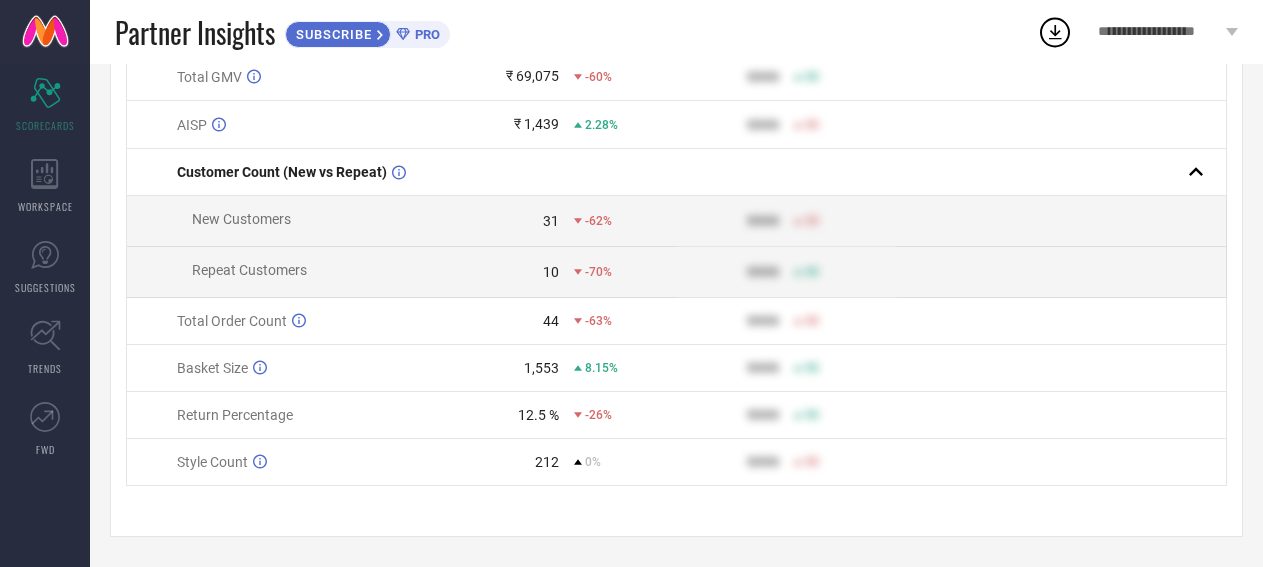 scroll, scrollTop: 0, scrollLeft: 0, axis: both 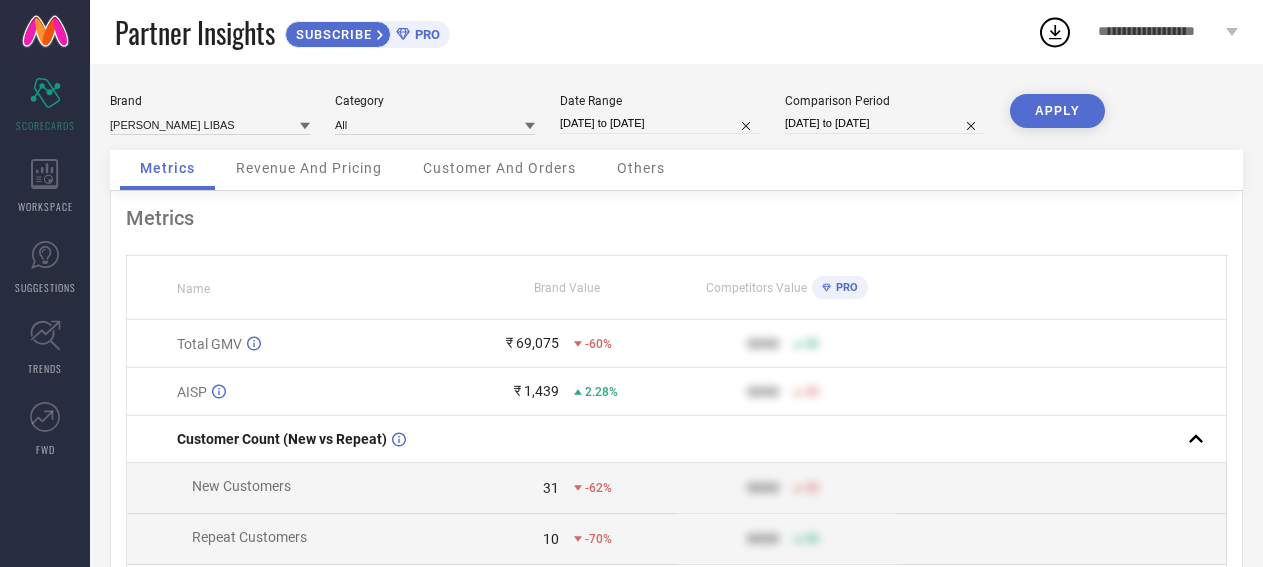 click on "Date Range [DATE] to [DATE]" at bounding box center [660, 114] 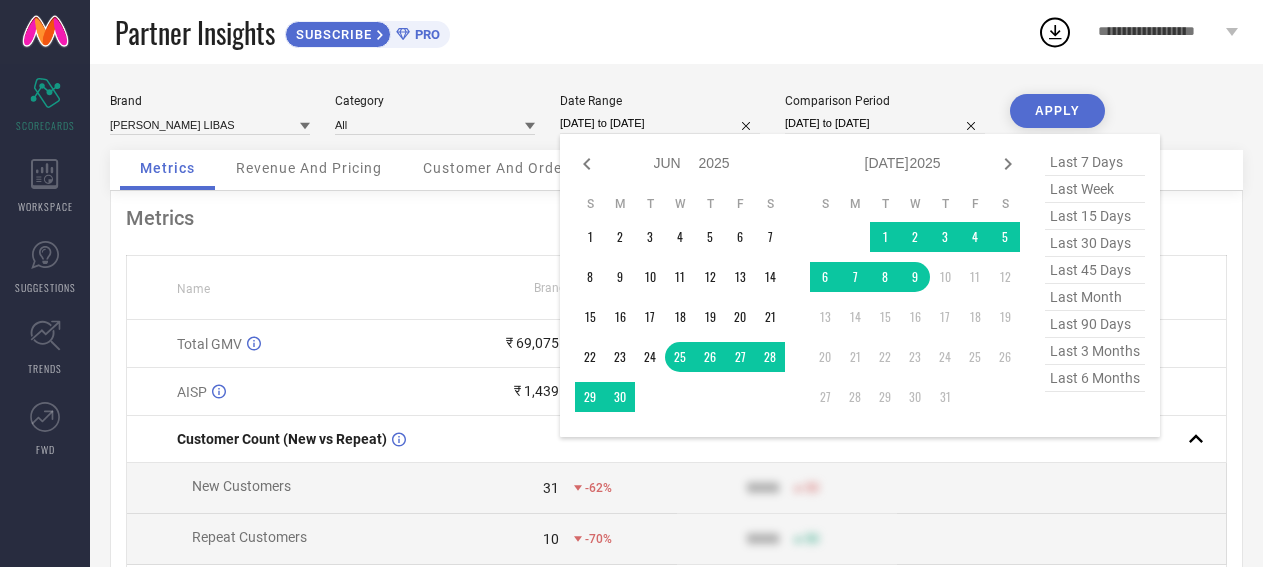 click on "last month" at bounding box center (1095, 297) 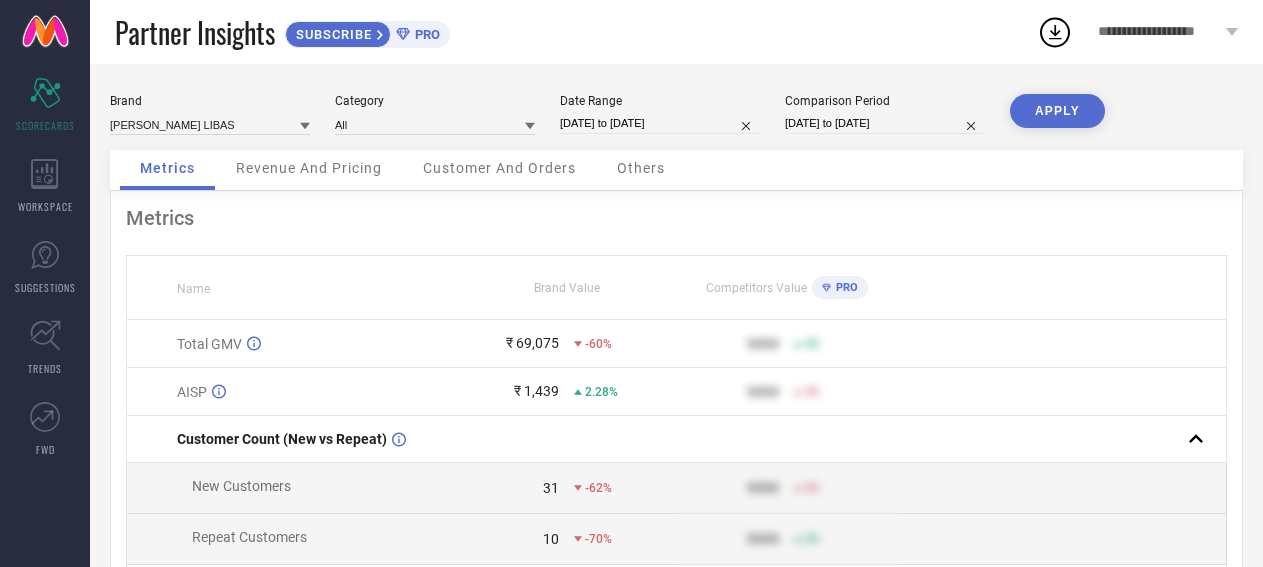 click on "APPLY" at bounding box center (1057, 111) 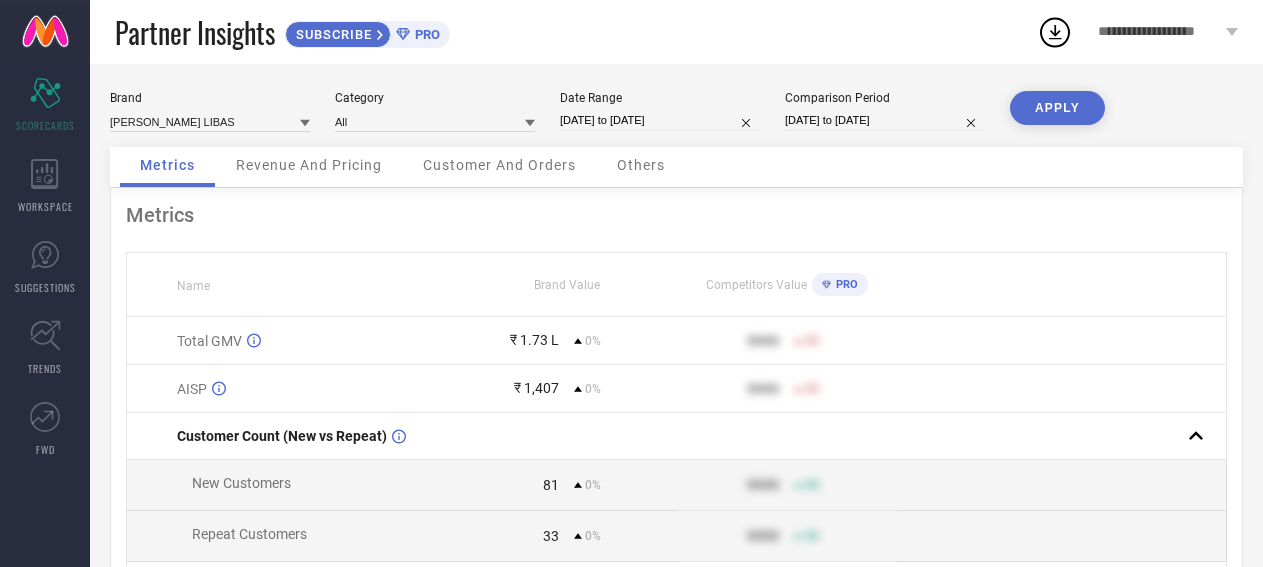 scroll, scrollTop: 0, scrollLeft: 0, axis: both 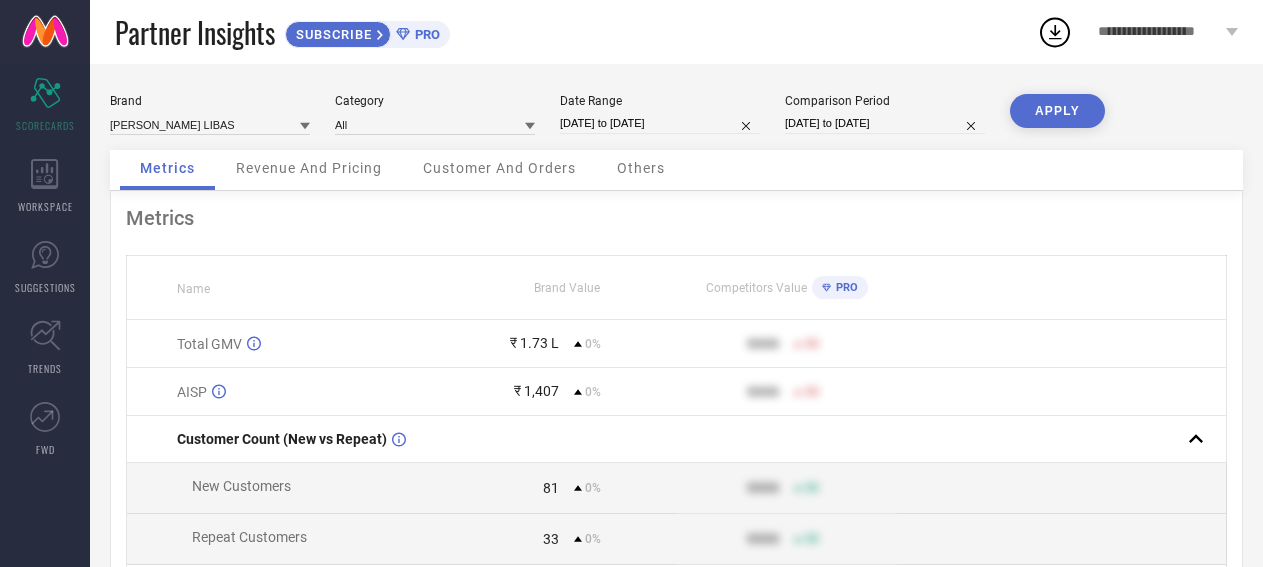 select on "5" 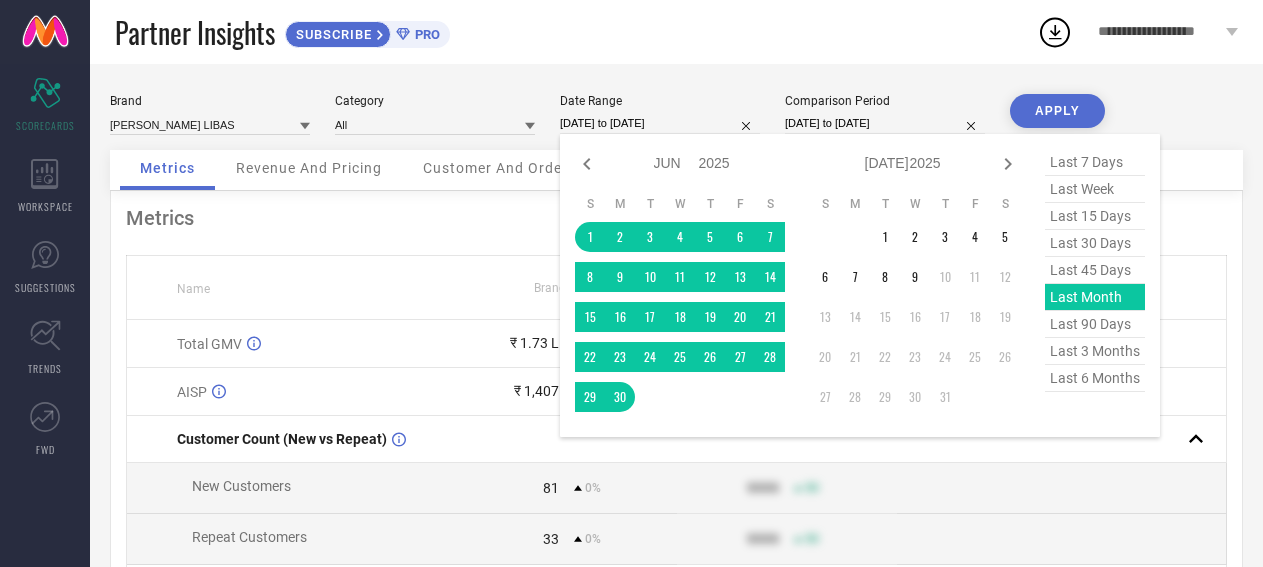 click on "[DATE] to [DATE]" at bounding box center (660, 123) 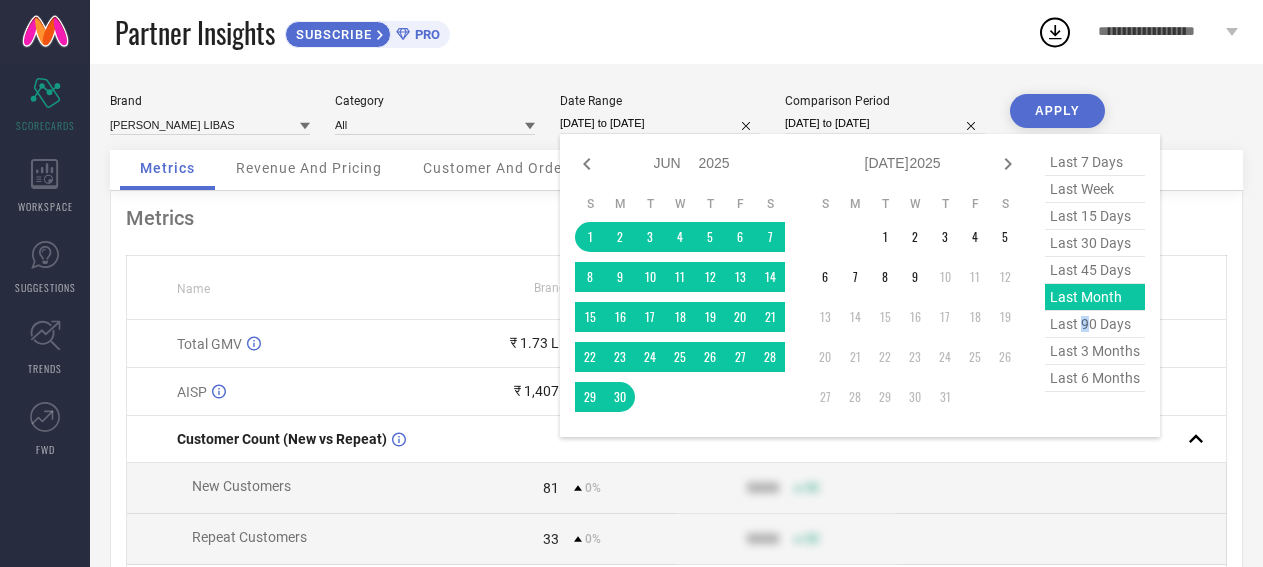click on "last 90 days" at bounding box center (1095, 324) 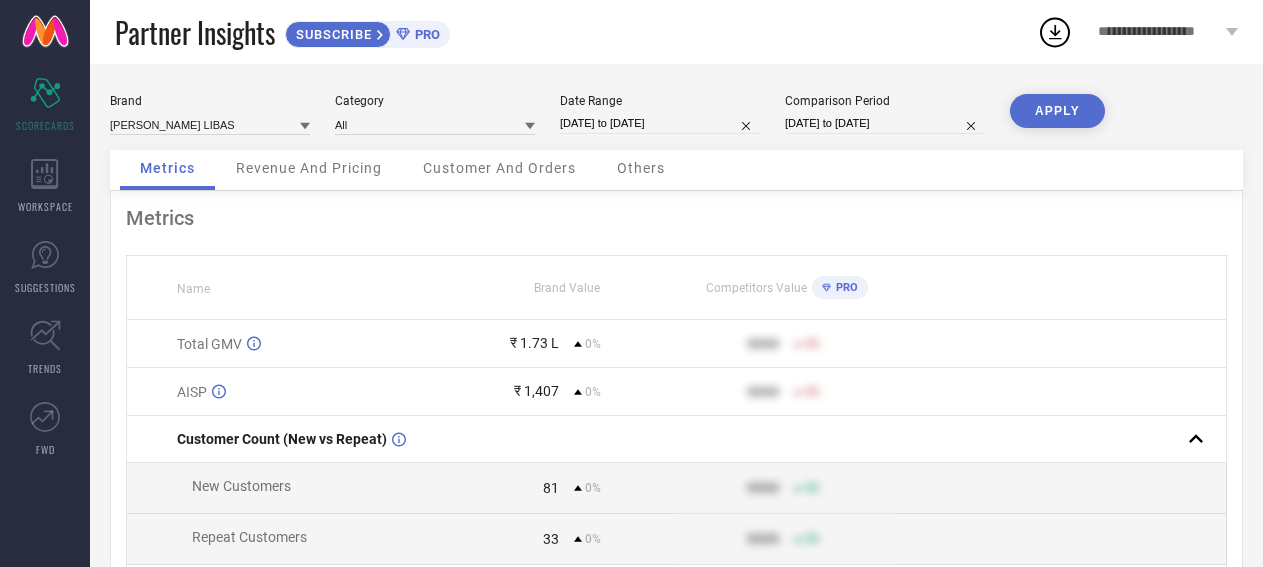 click on "APPLY" at bounding box center [1057, 111] 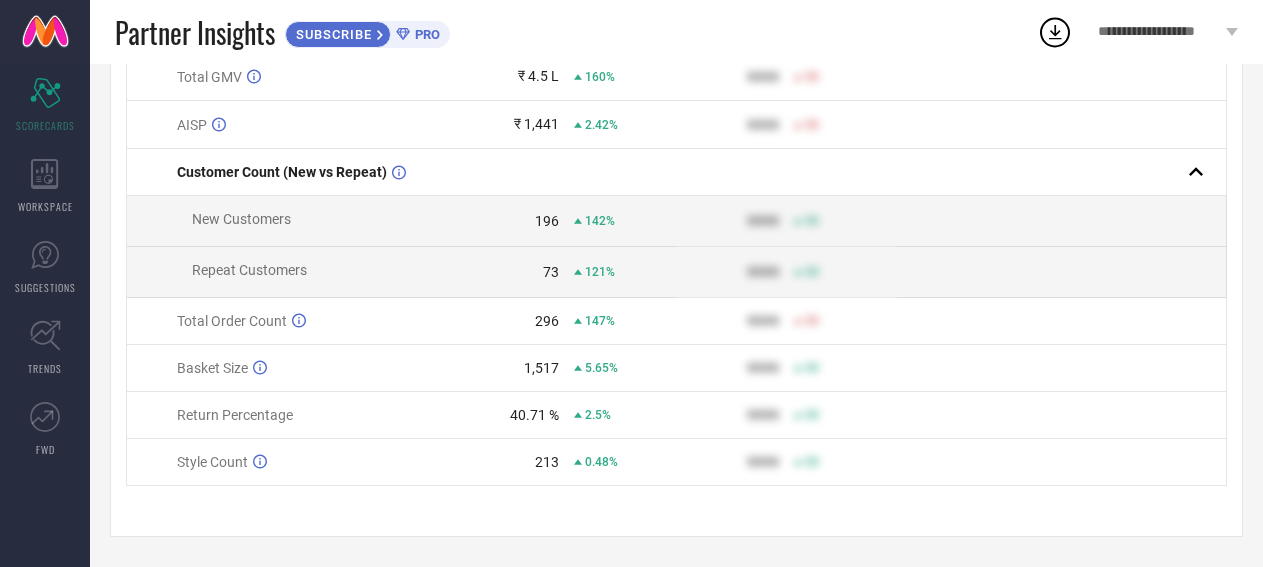 scroll, scrollTop: 0, scrollLeft: 0, axis: both 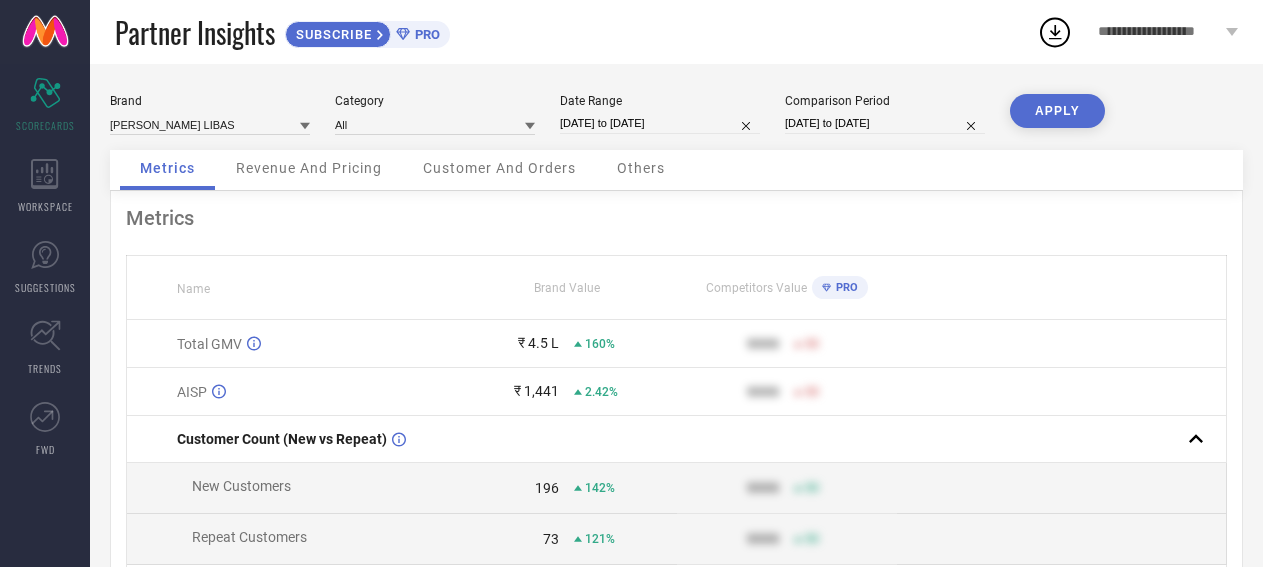 click on "[DATE] to [DATE]" at bounding box center [660, 123] 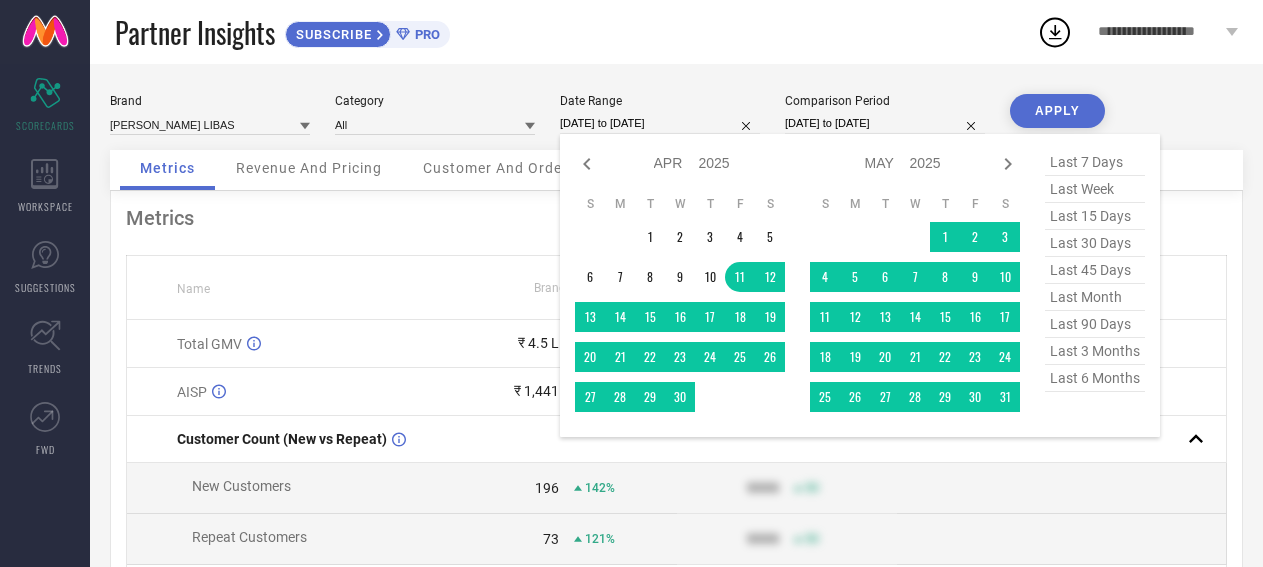 click on "last 90 days" at bounding box center [1095, 324] 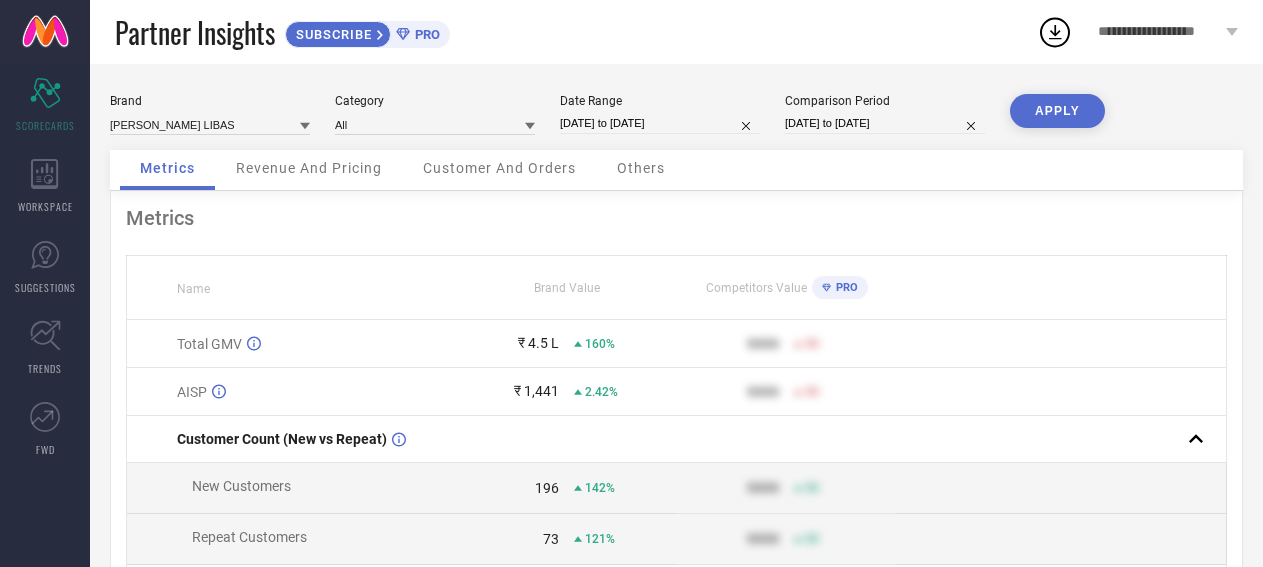 click on "[DATE] to [DATE]" at bounding box center [660, 123] 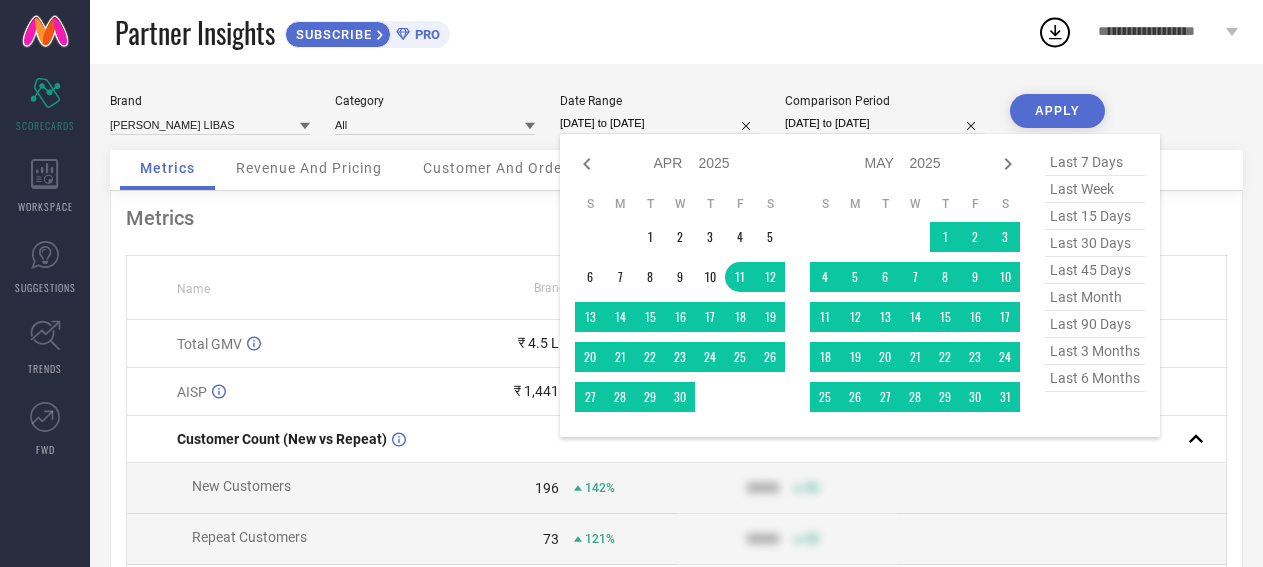 click on "last 6 months" at bounding box center [1095, 378] 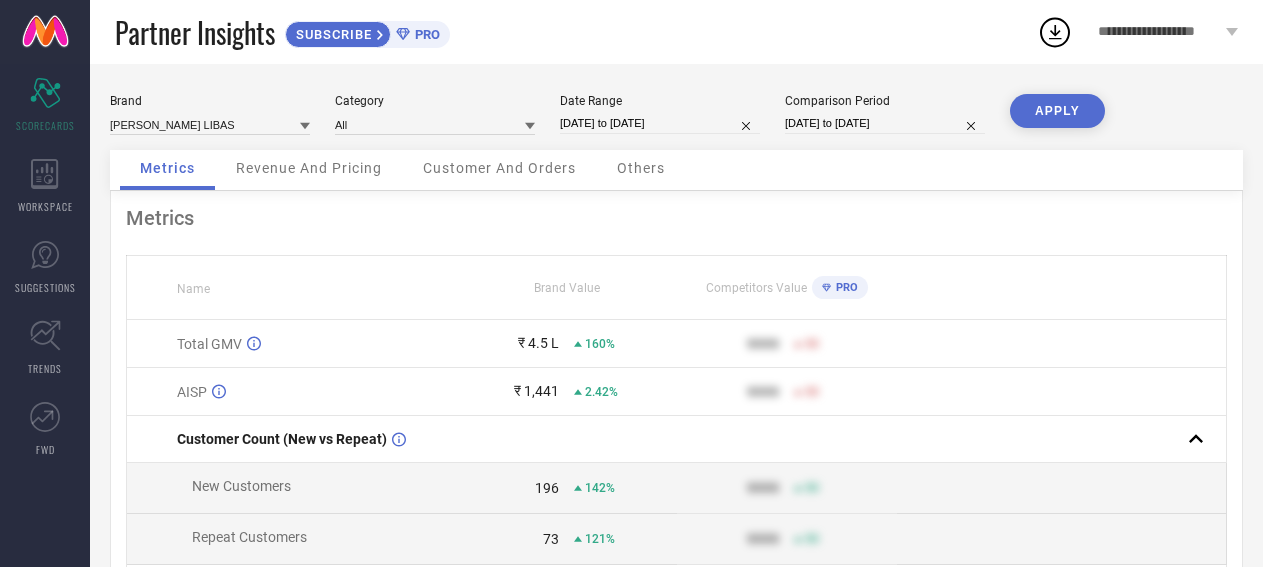 click on "APPLY" at bounding box center (1057, 111) 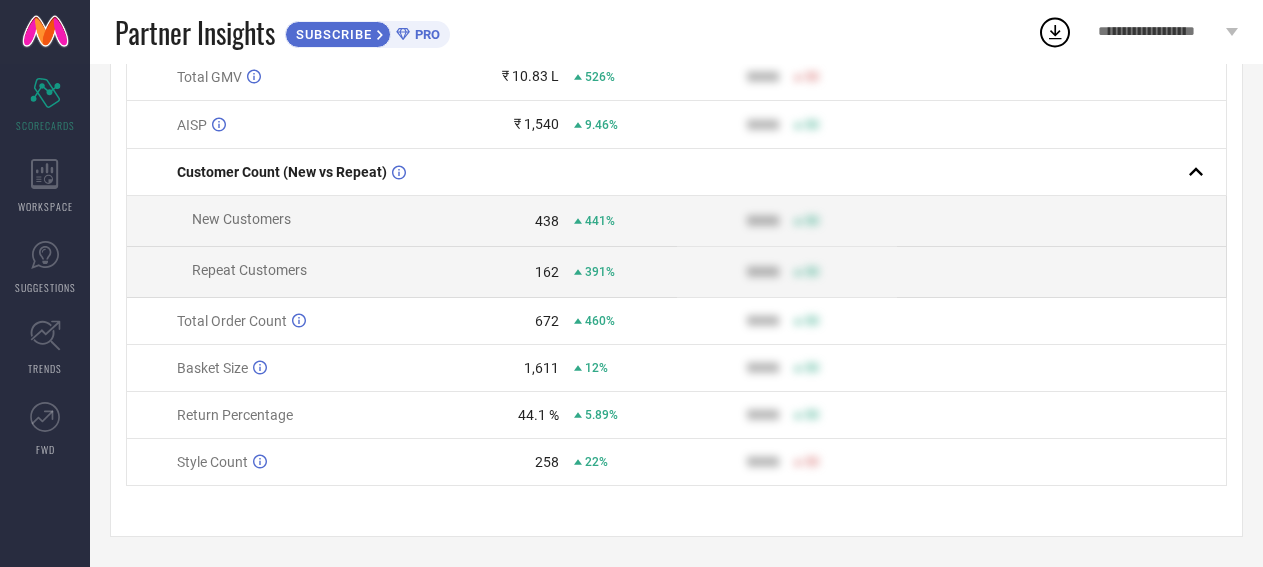 scroll, scrollTop: 0, scrollLeft: 0, axis: both 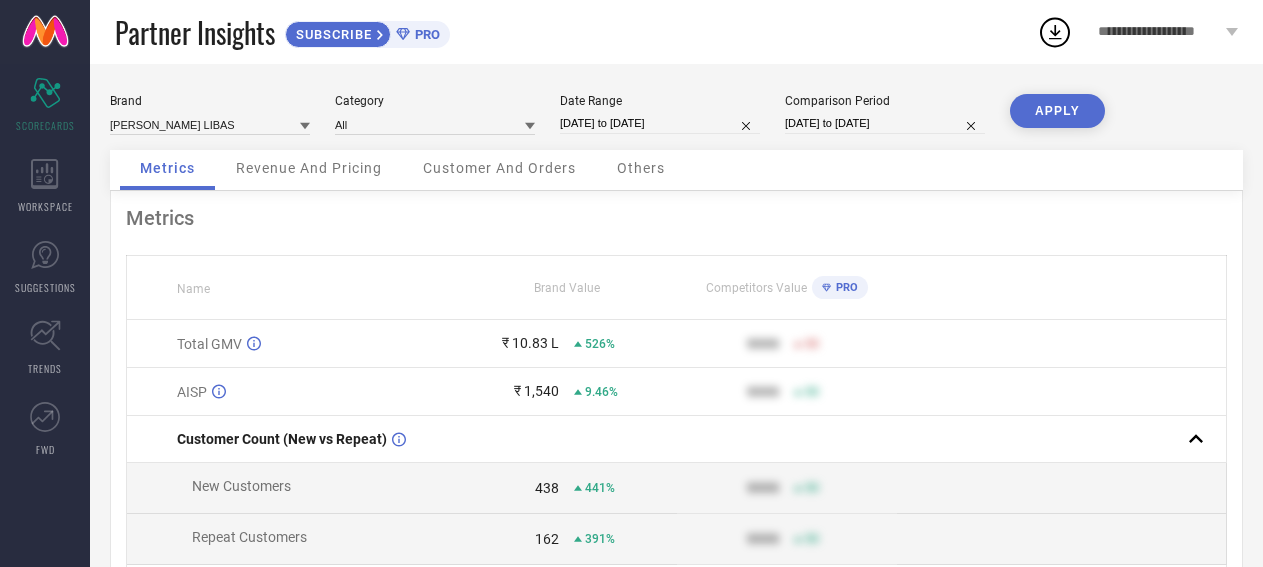 click on "[DATE] to [DATE]" at bounding box center [885, 123] 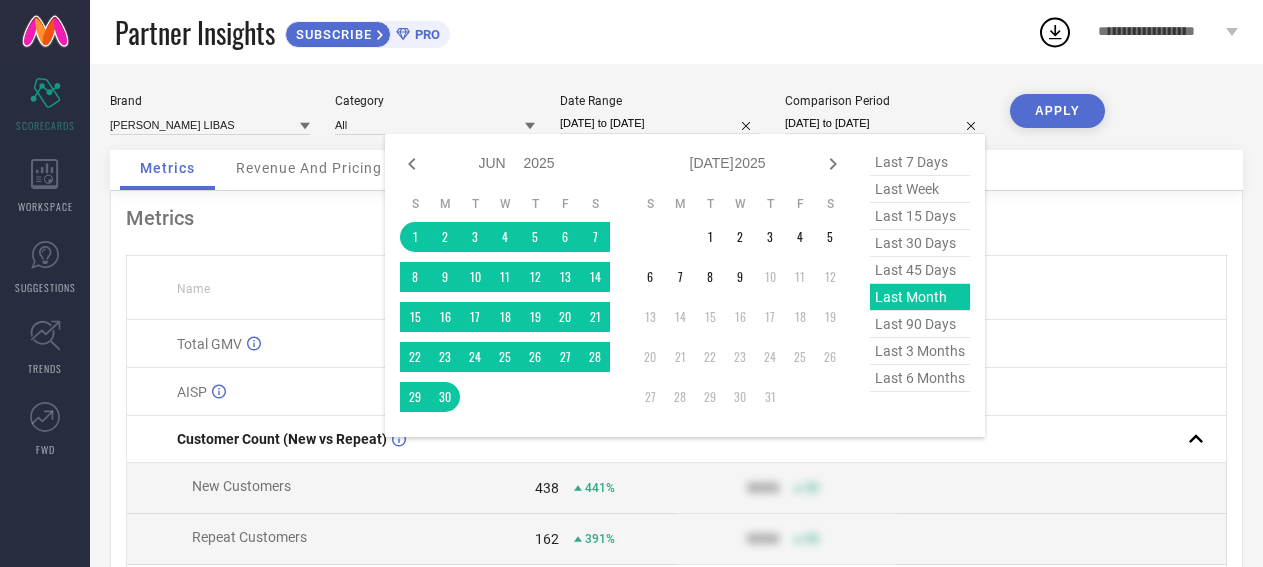 select on "2025" 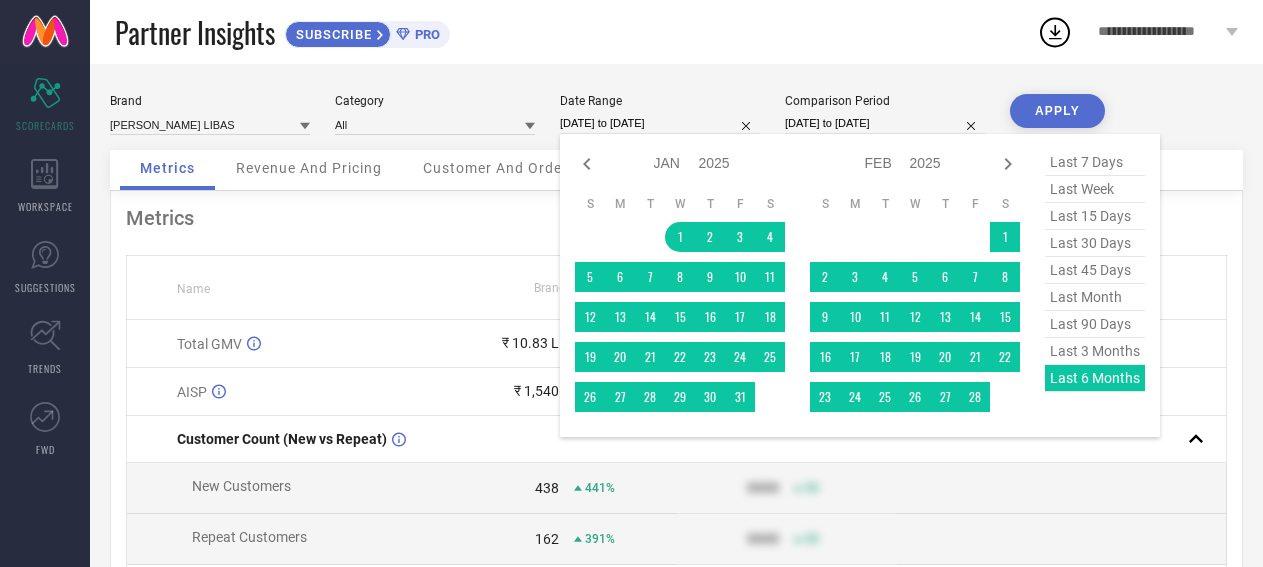 click on "[DATE] to [DATE]" at bounding box center (660, 123) 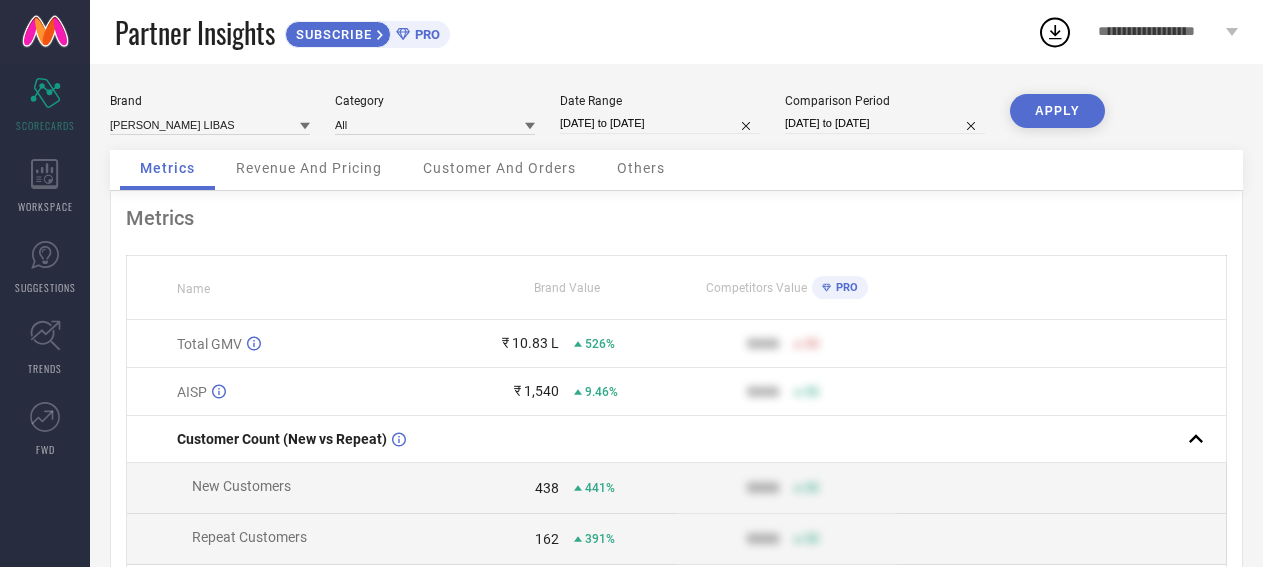 click on "APPLY" at bounding box center [1057, 111] 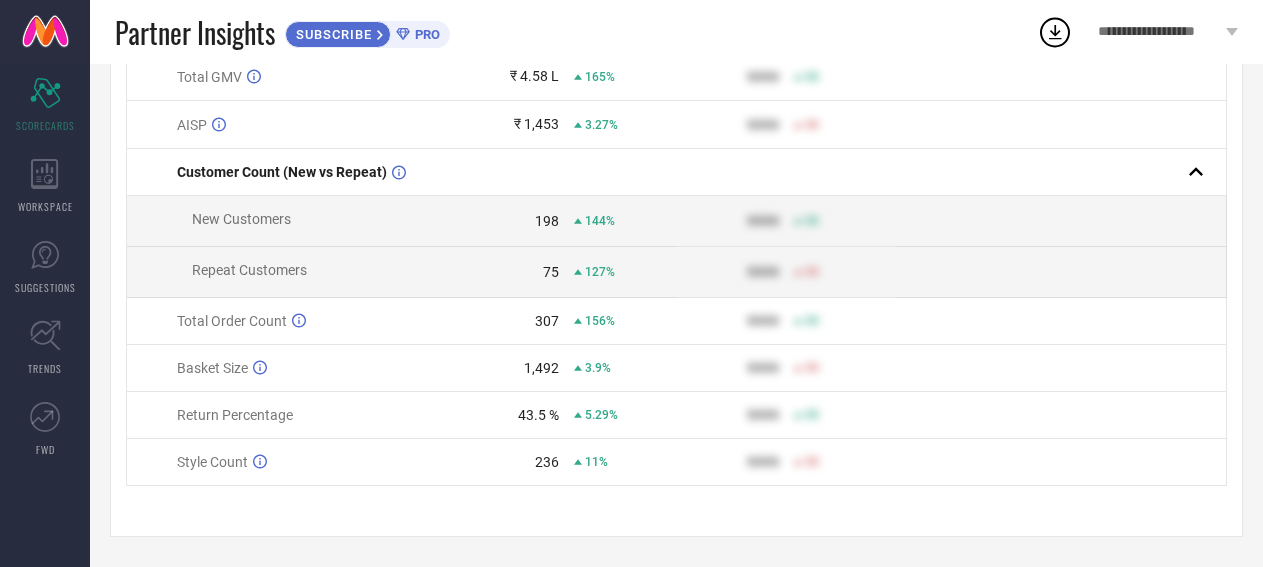 scroll, scrollTop: 0, scrollLeft: 0, axis: both 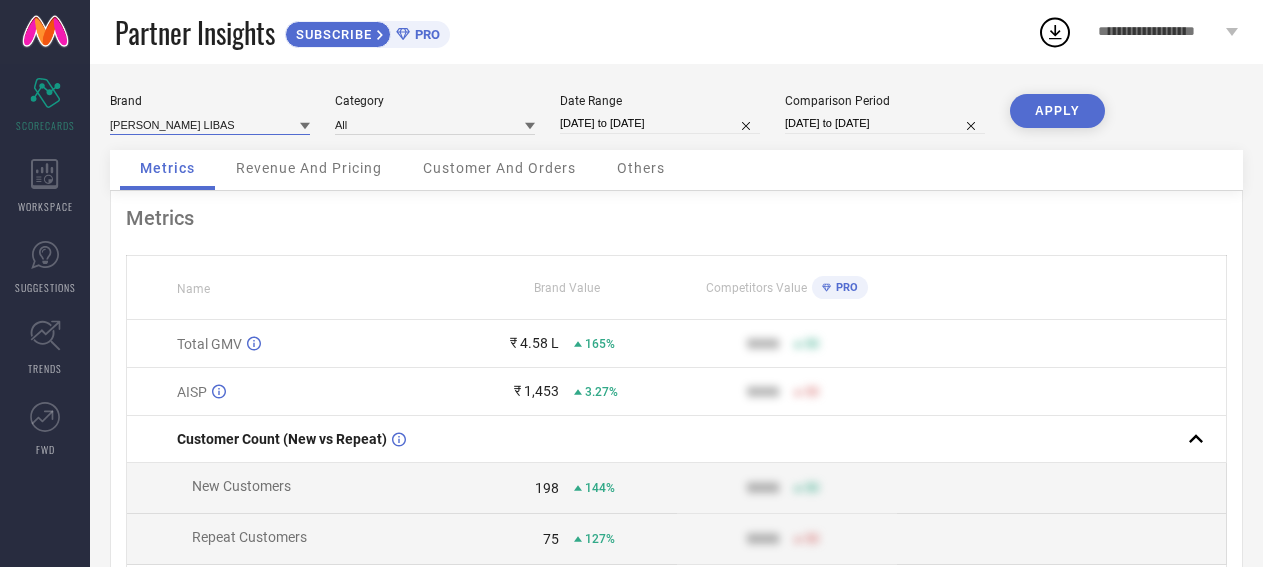 click at bounding box center [210, 124] 